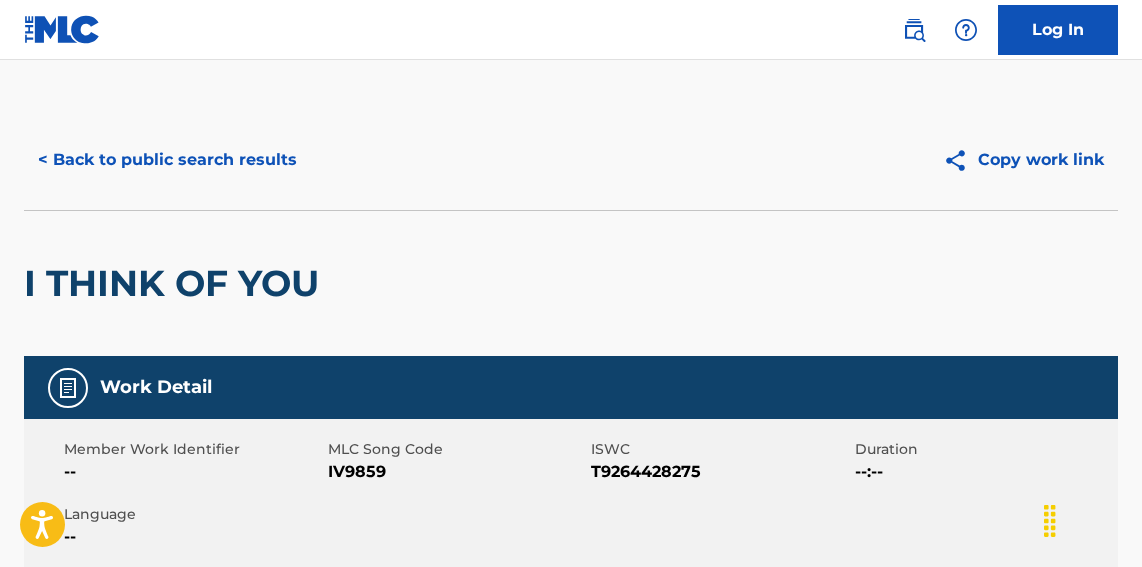 scroll, scrollTop: 0, scrollLeft: 0, axis: both 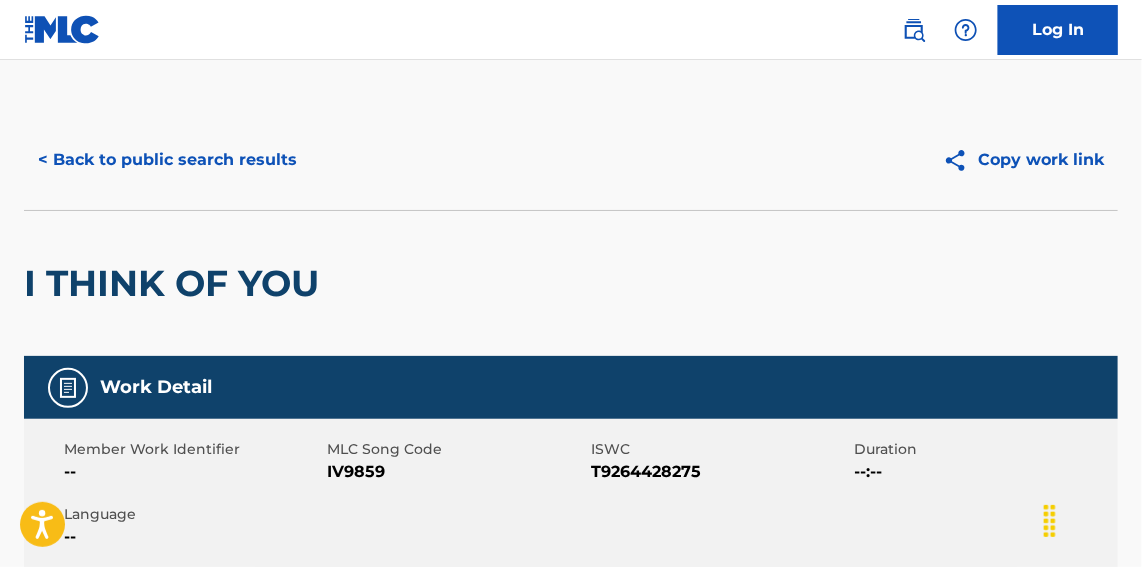 click on "< Back to public search results Copy work link" at bounding box center [571, 160] 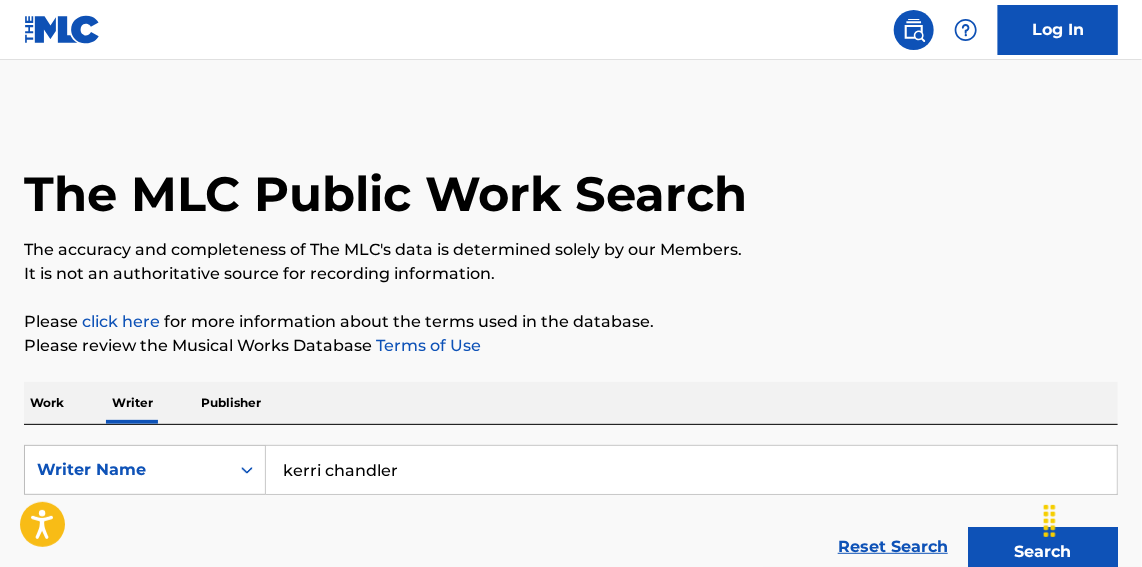 scroll, scrollTop: 186, scrollLeft: 0, axis: vertical 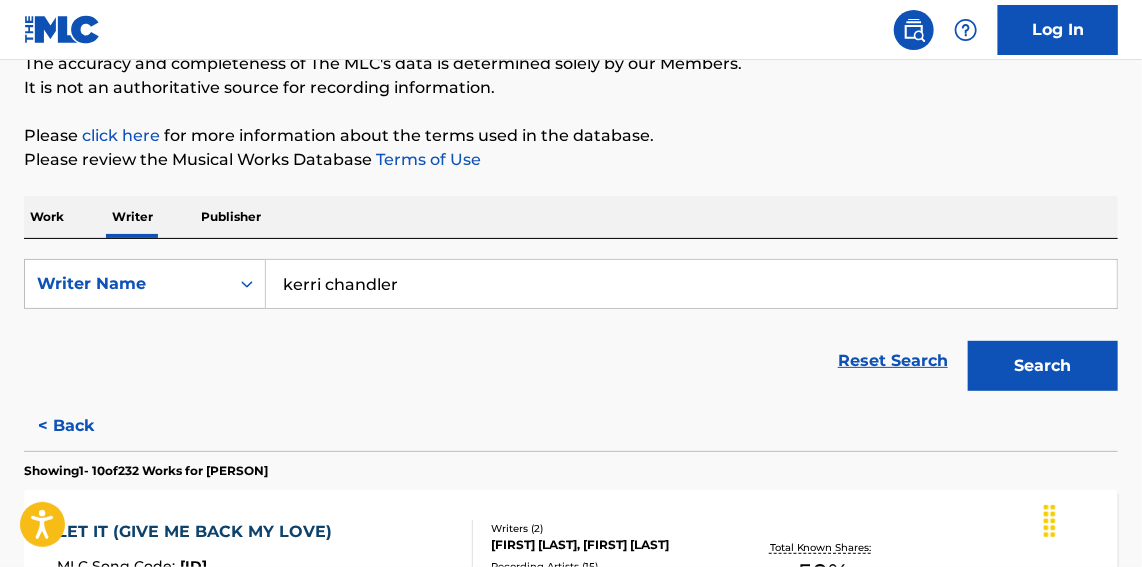 click on "Work" at bounding box center [47, 217] 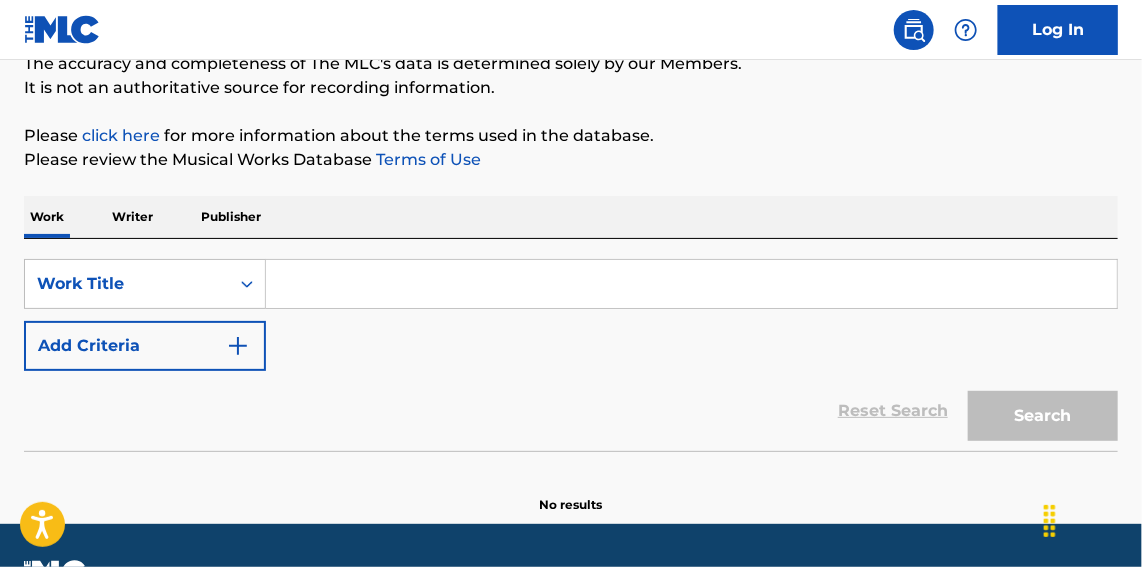 scroll, scrollTop: 0, scrollLeft: 0, axis: both 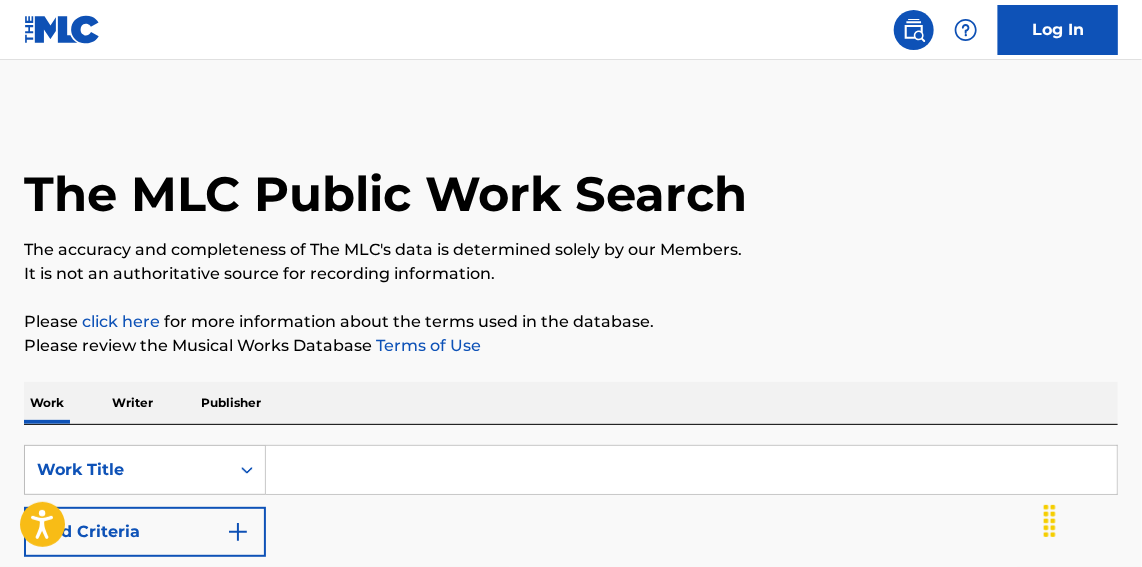 click at bounding box center [691, 470] 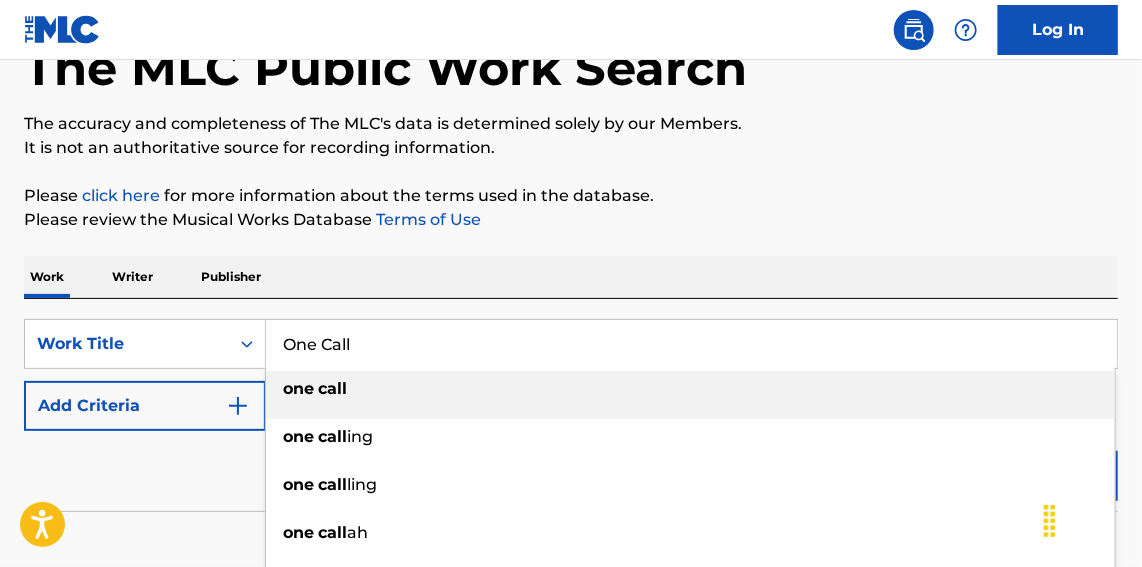 scroll, scrollTop: 151, scrollLeft: 0, axis: vertical 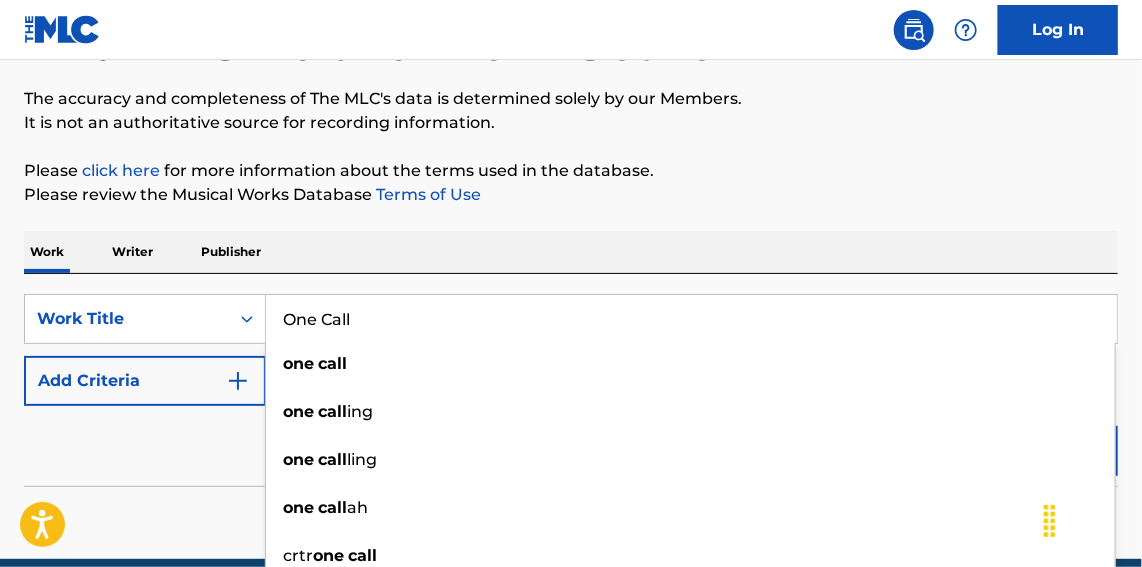 type on "One Call" 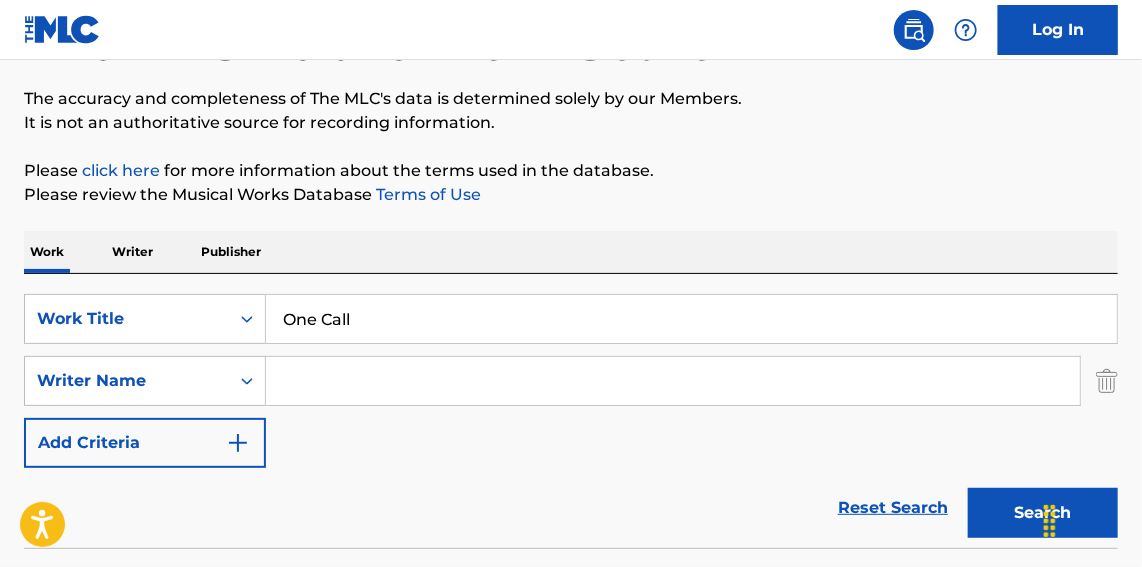 click at bounding box center [673, 381] 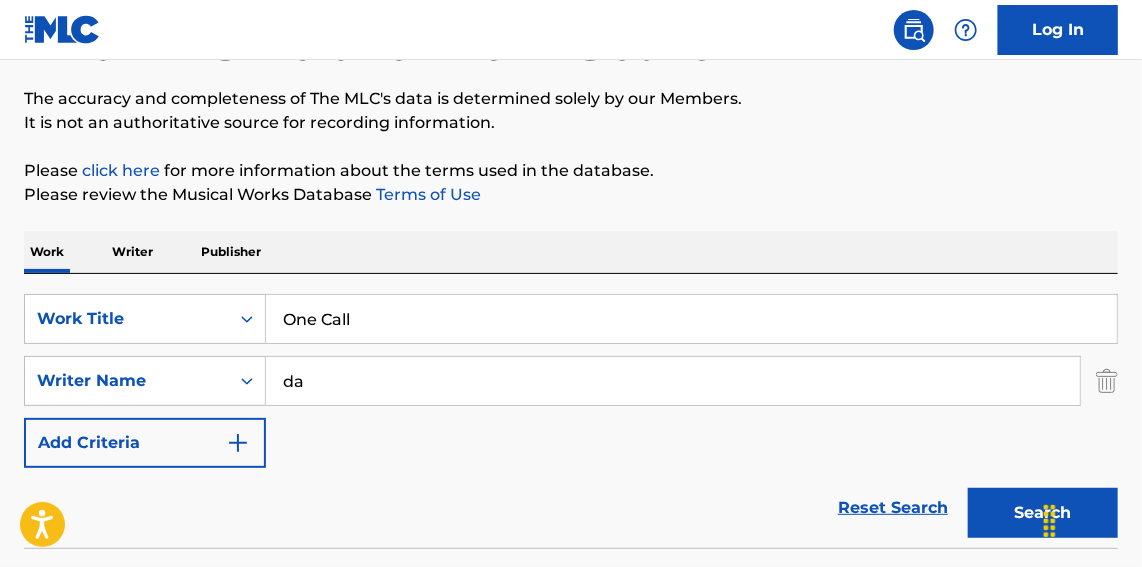 type on "[FIRST] [LAST]" 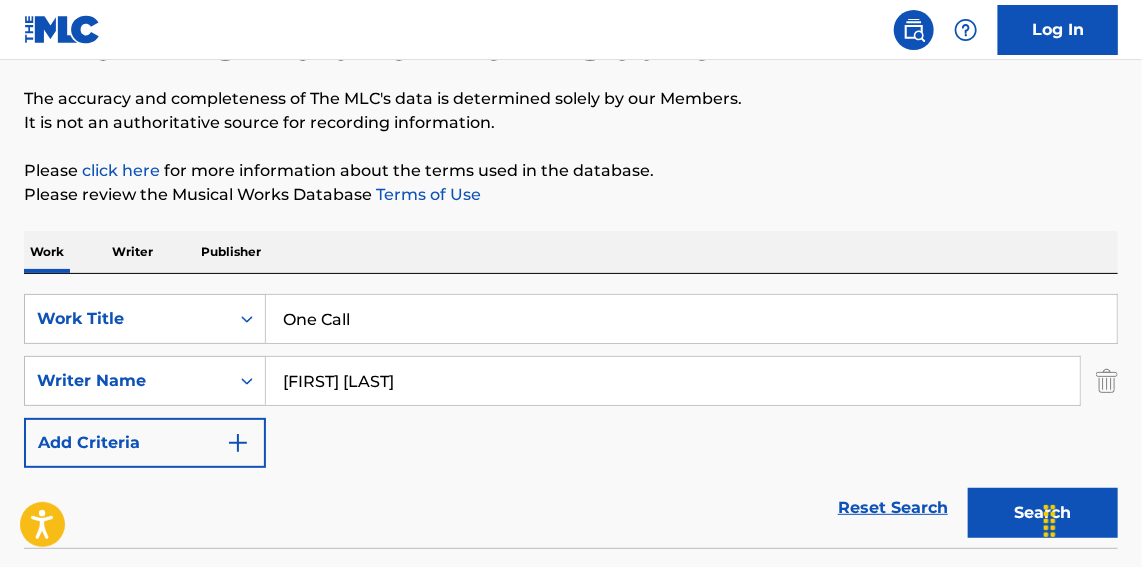 click on "Search" at bounding box center (1043, 513) 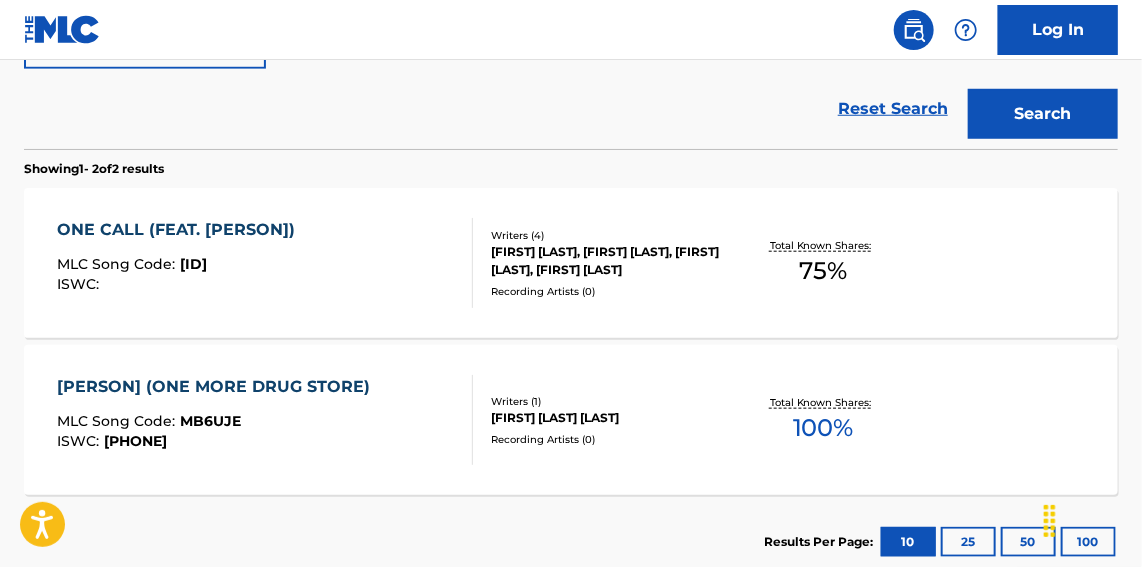 scroll, scrollTop: 525, scrollLeft: 0, axis: vertical 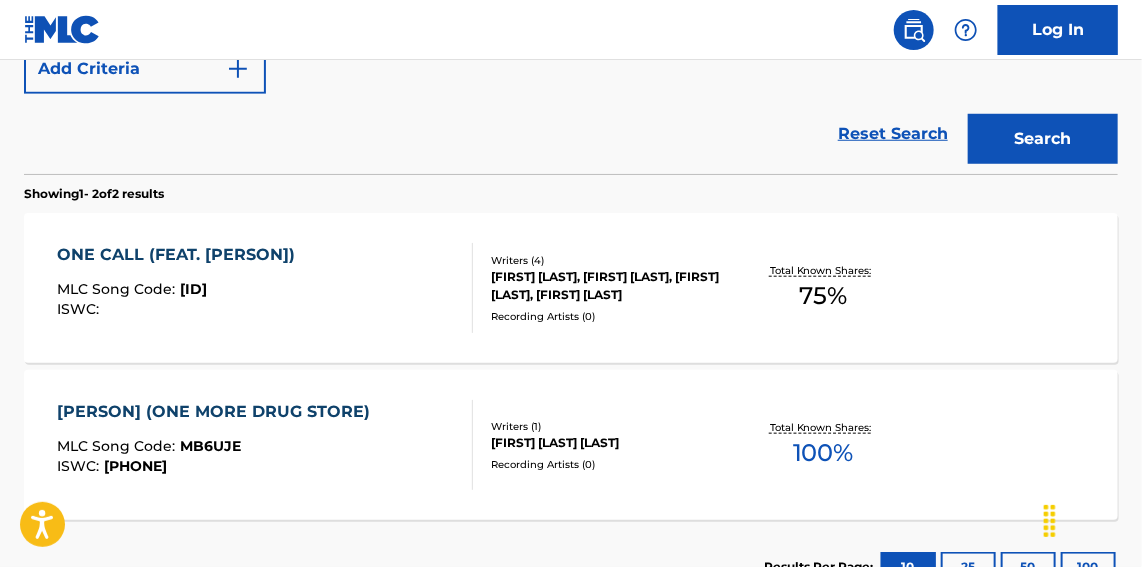 click on "ONE CALL (FEAT. EIGHT9FLY) MLC Song Code : OM6U6E ISWC : [NUMBER]" at bounding box center (265, 288) 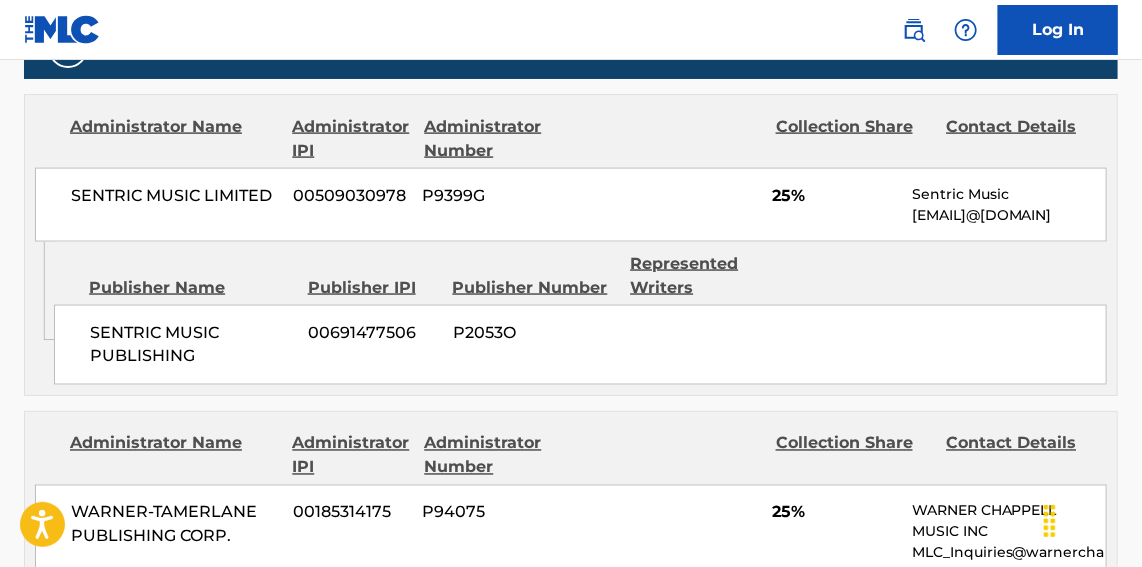 scroll, scrollTop: 901, scrollLeft: 0, axis: vertical 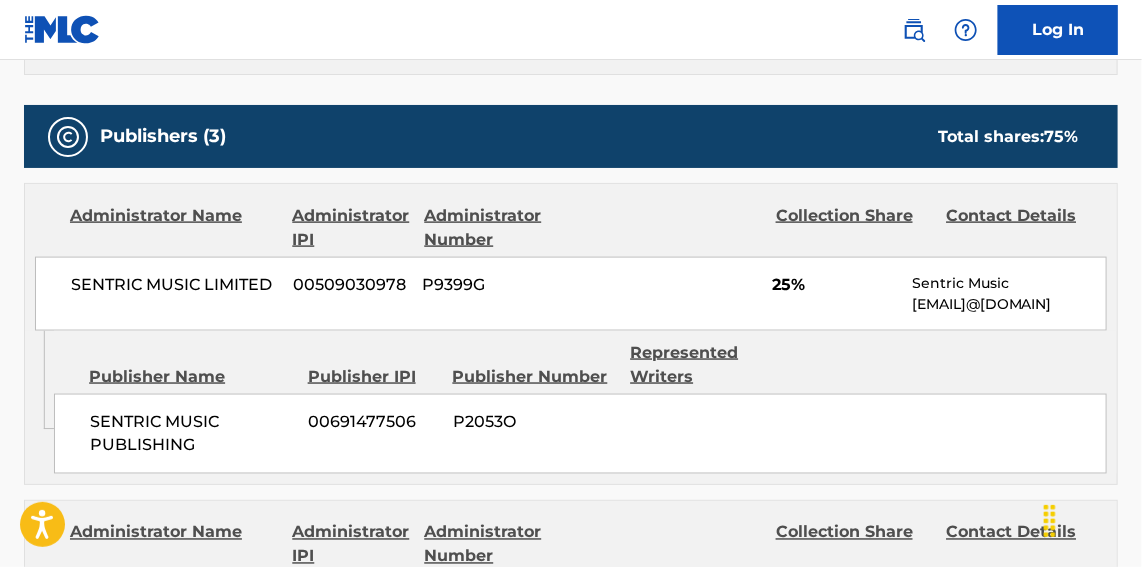 drag, startPoint x: 227, startPoint y: 313, endPoint x: 226, endPoint y: 296, distance: 17.029387 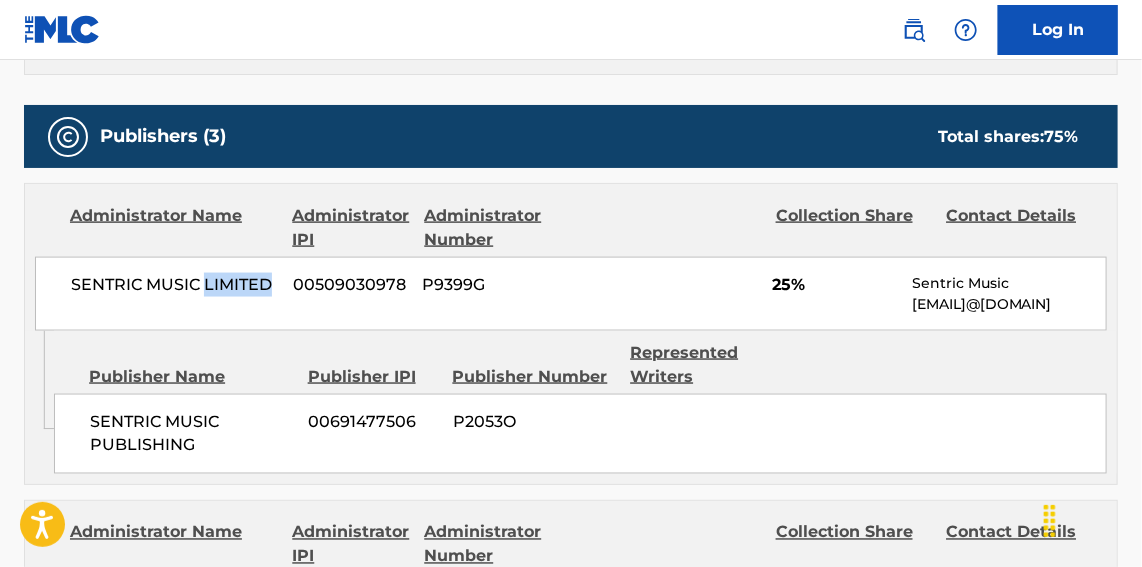 click on "SENTRIC MUSIC LIMITED [PHONE] P9399G 25% Sentric Music [EMAIL]" at bounding box center (571, 294) 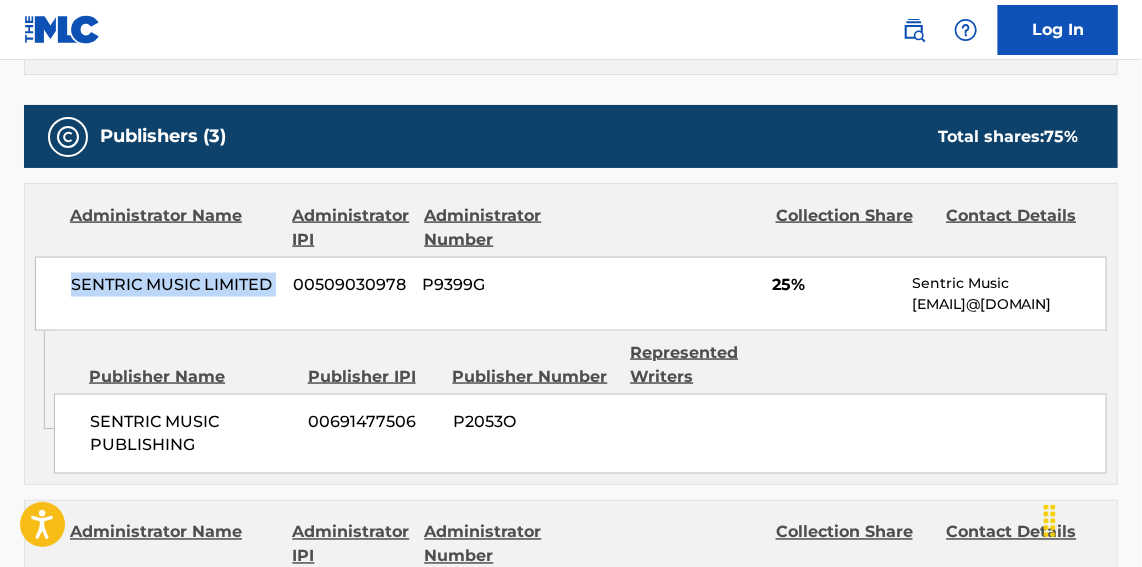 click on "SENTRIC MUSIC LIMITED [PHONE] P9399G 25% Sentric Music [EMAIL]" at bounding box center (571, 294) 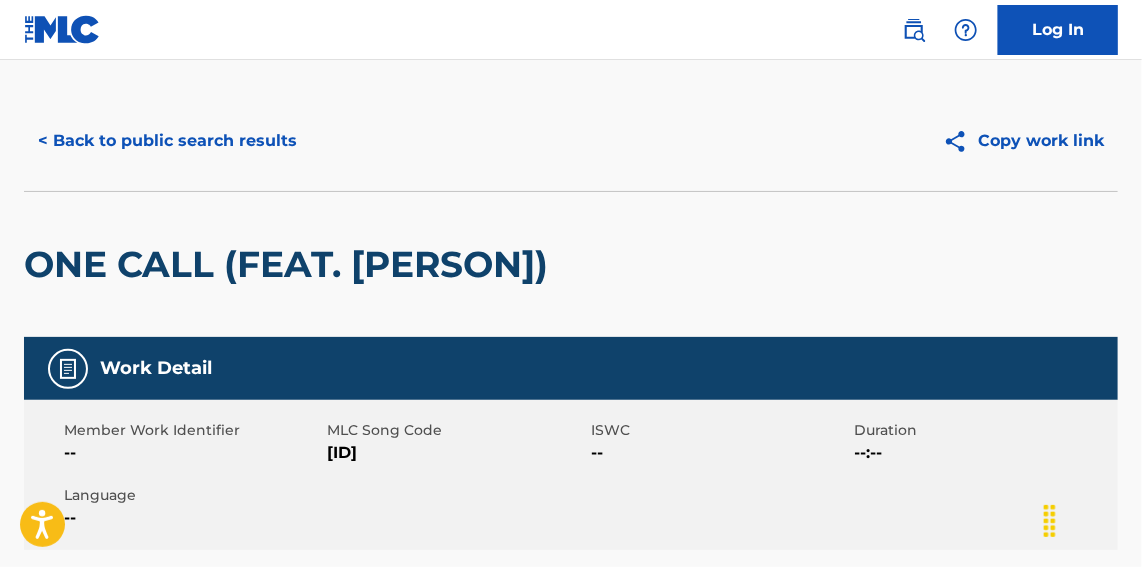scroll, scrollTop: 0, scrollLeft: 0, axis: both 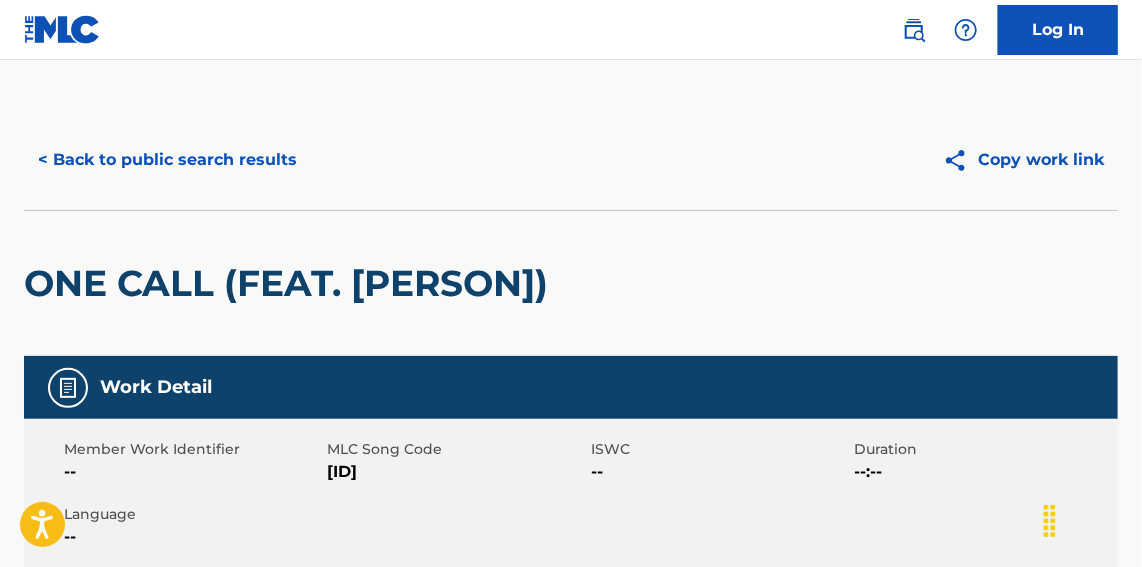 click on "< Back to public search results" at bounding box center [167, 160] 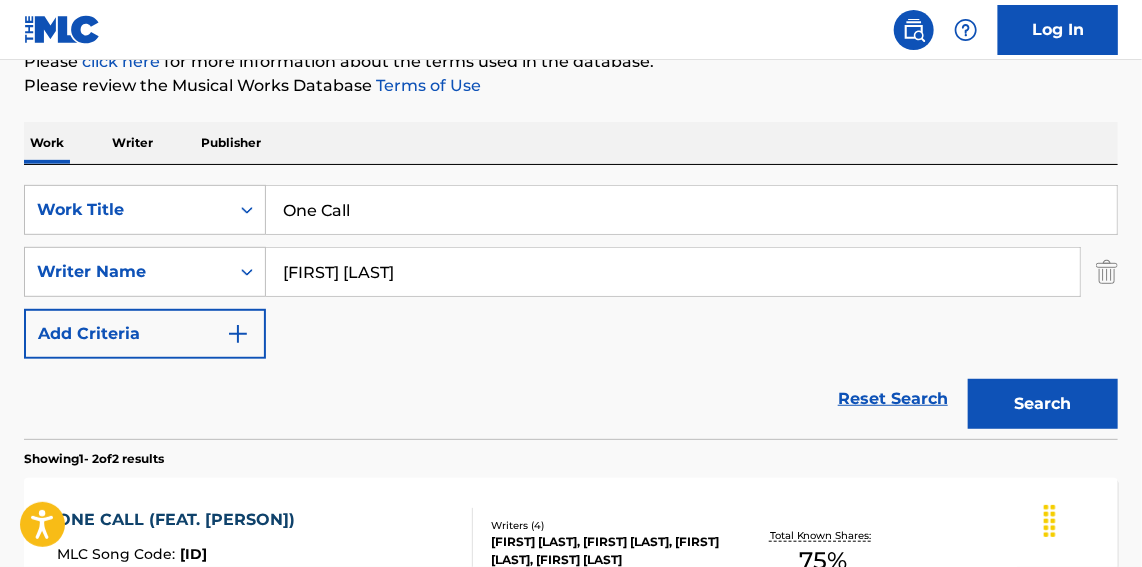 scroll, scrollTop: 33, scrollLeft: 0, axis: vertical 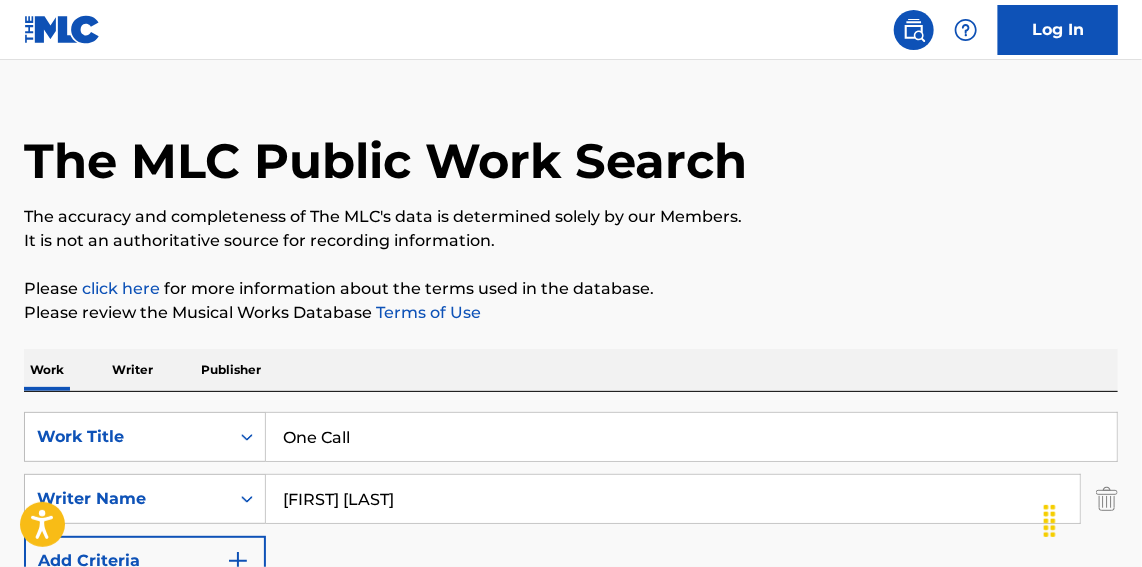 drag, startPoint x: 453, startPoint y: 439, endPoint x: 130, endPoint y: 410, distance: 324.29926 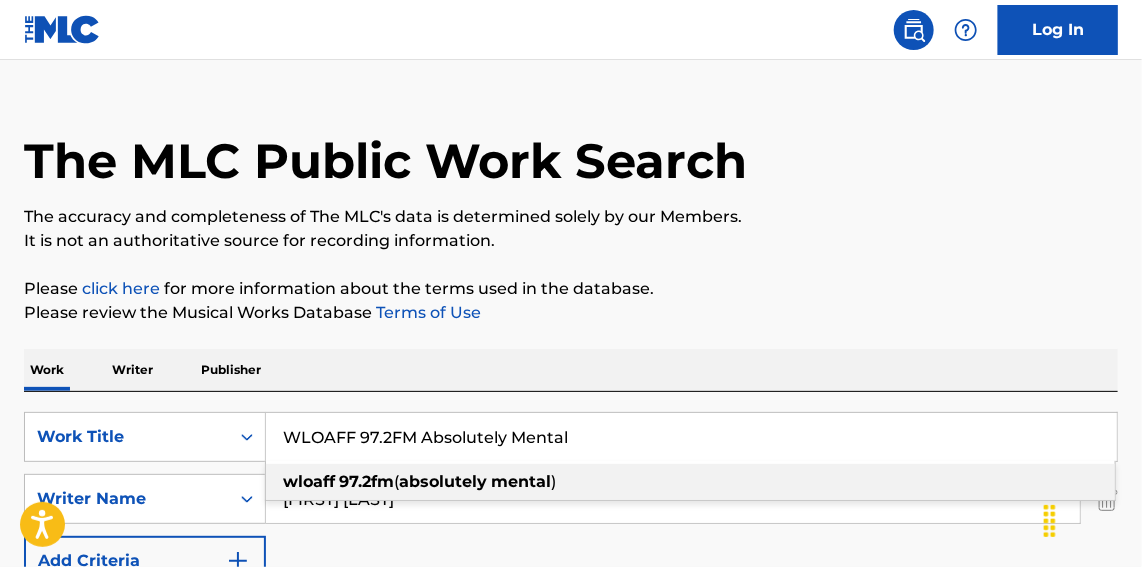 type on "WLOAFF 97.2FM Absolutely Mental" 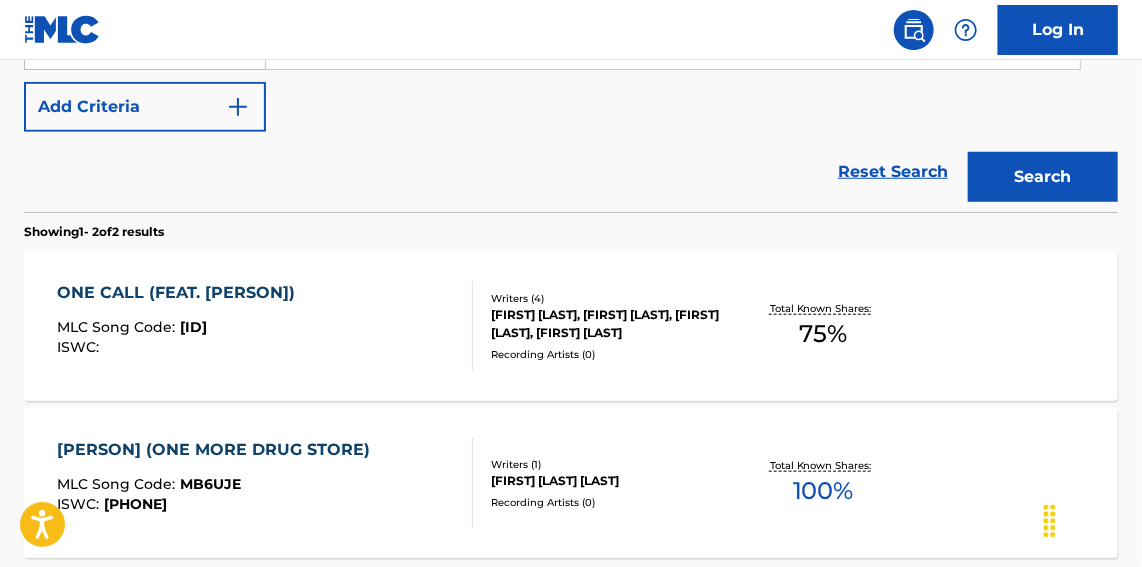 click on "Search" at bounding box center [1043, 177] 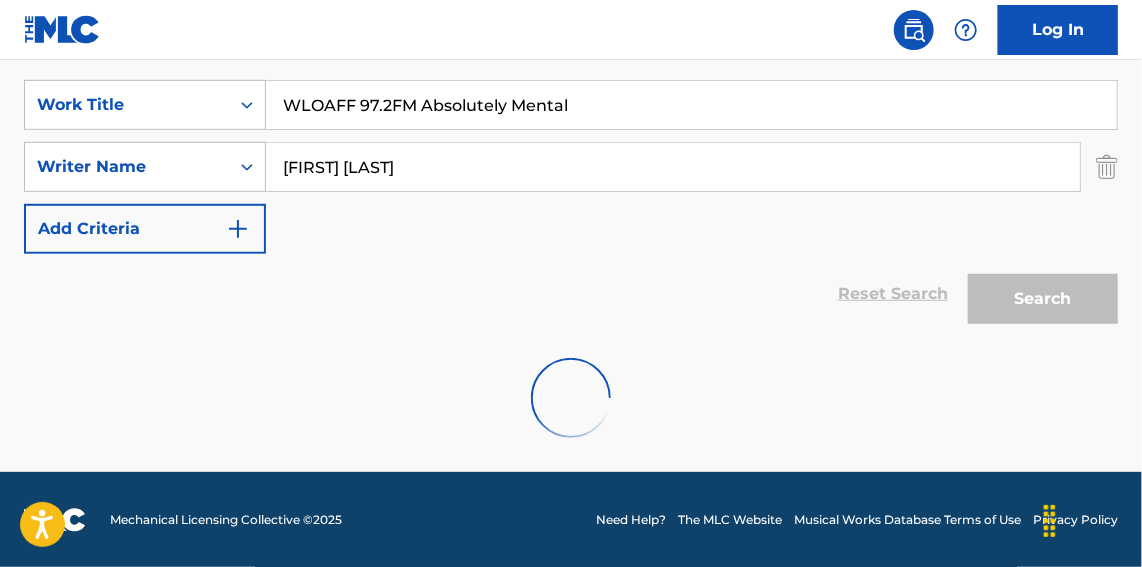scroll, scrollTop: 487, scrollLeft: 0, axis: vertical 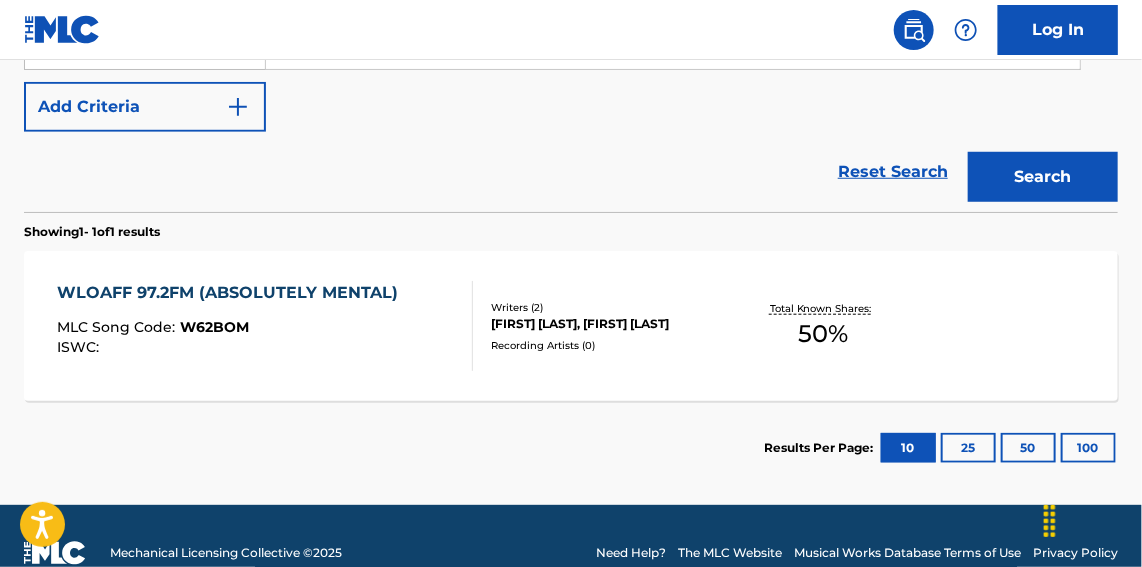 click on "MLC Song Code : W62BOM" at bounding box center [232, 330] 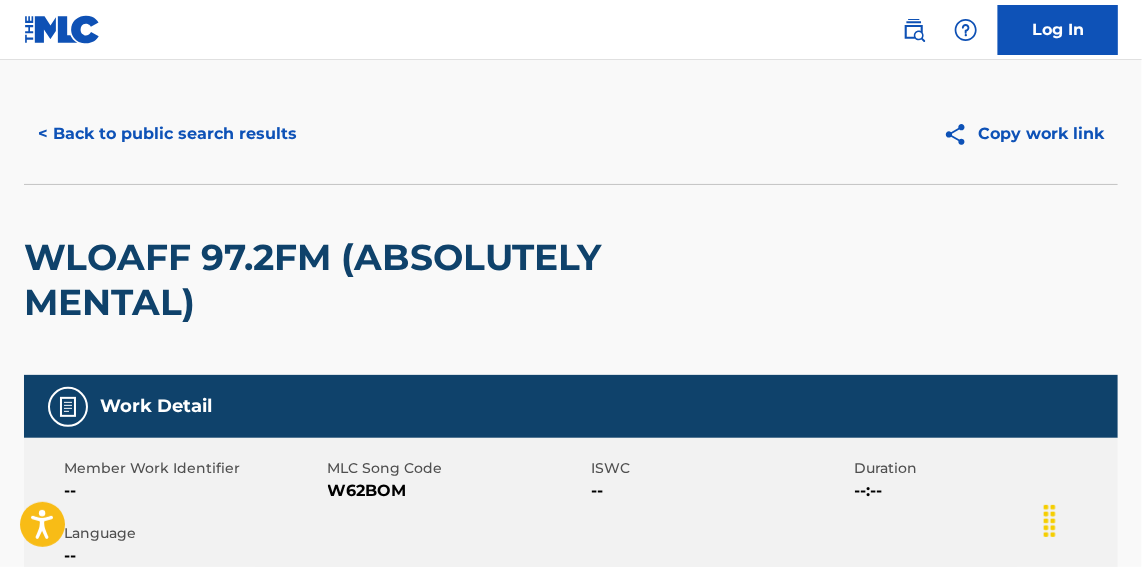 scroll, scrollTop: 0, scrollLeft: 0, axis: both 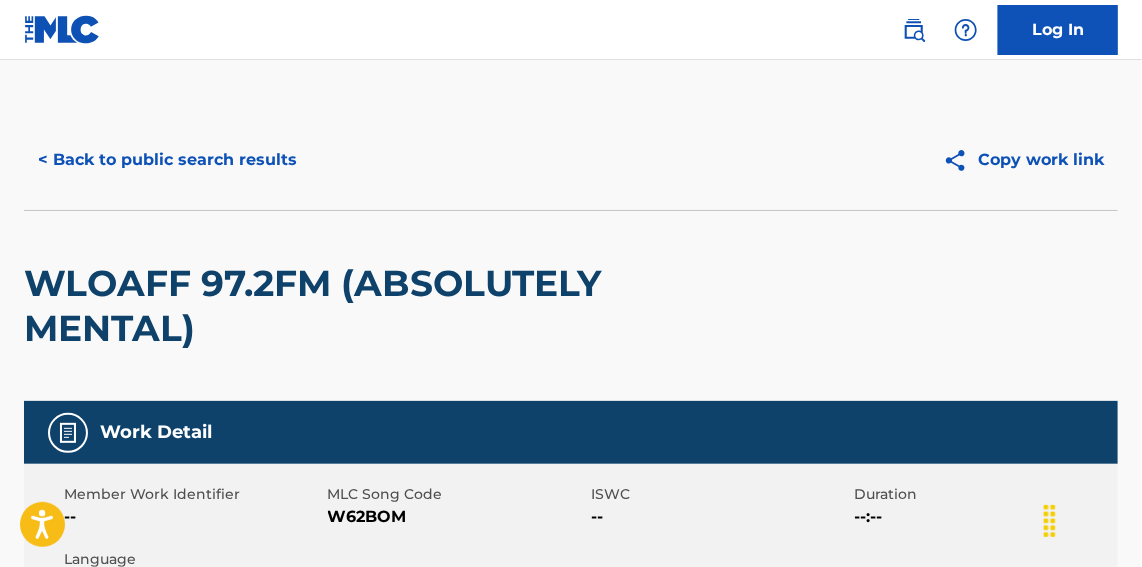 click on "< Back to public search results" at bounding box center (167, 160) 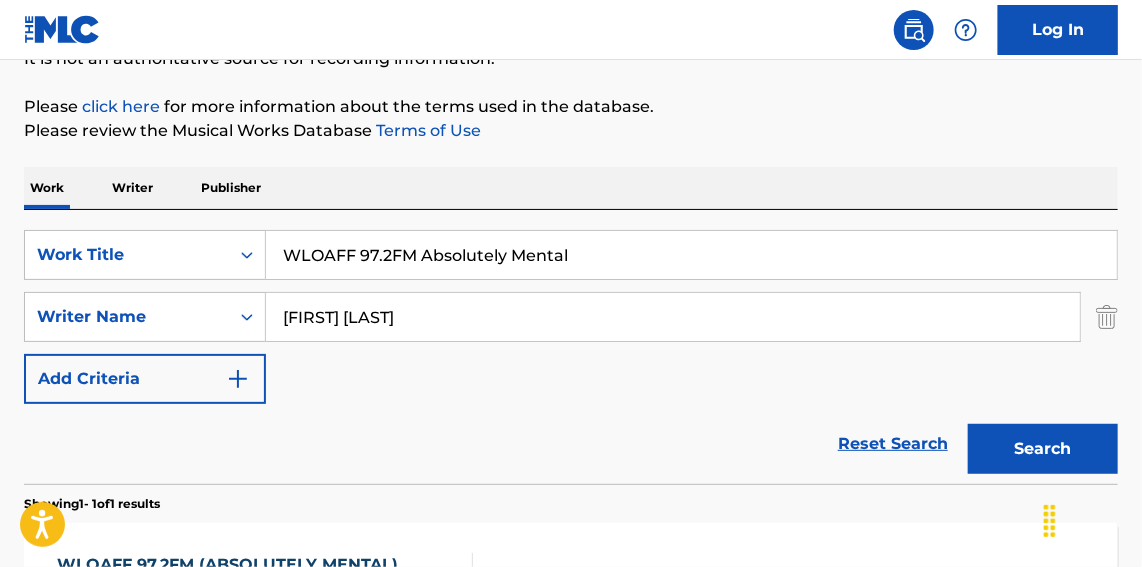 scroll, scrollTop: 0, scrollLeft: 0, axis: both 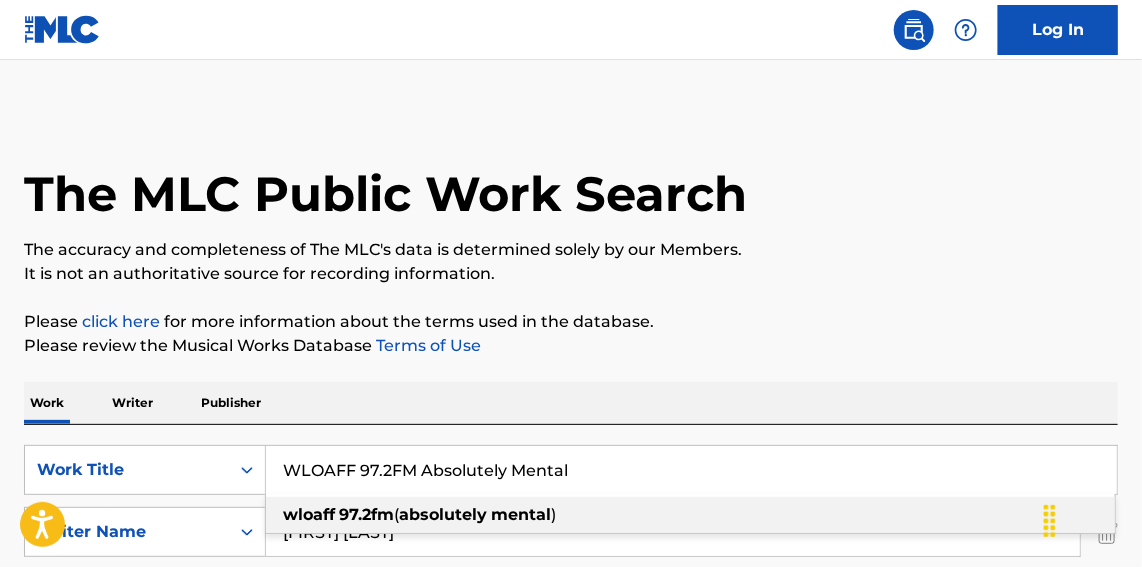 paste on "The Change" 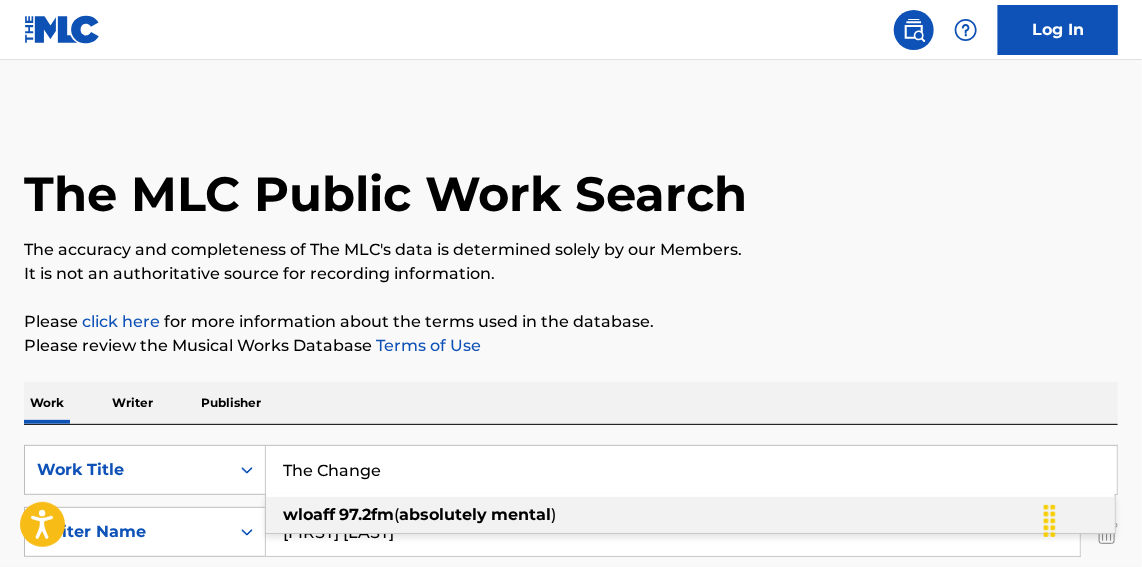 drag, startPoint x: 434, startPoint y: 481, endPoint x: 184, endPoint y: 339, distance: 287.5135 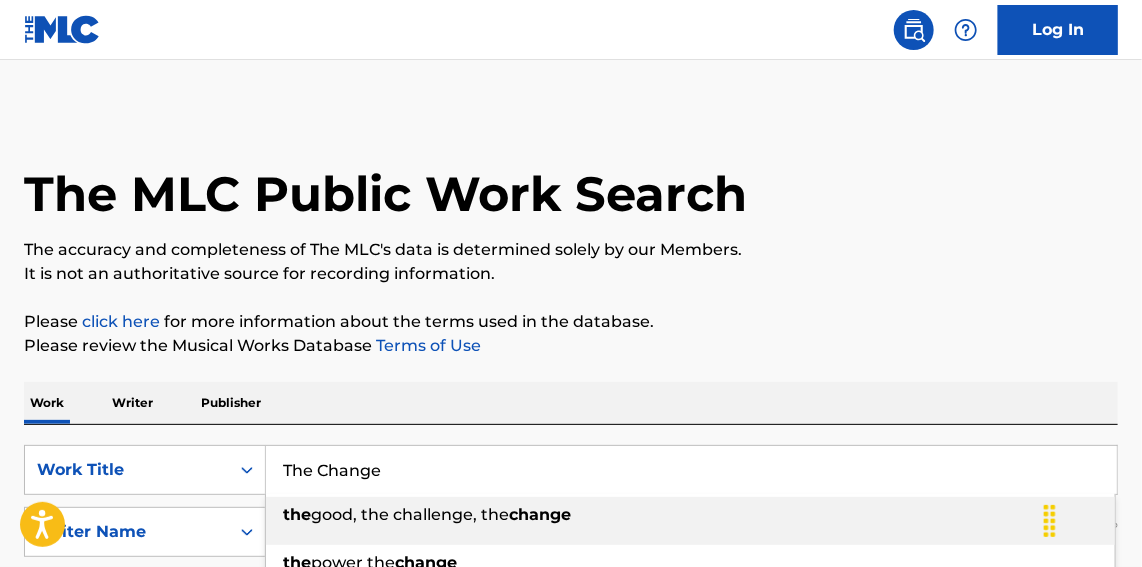 type on "The Change" 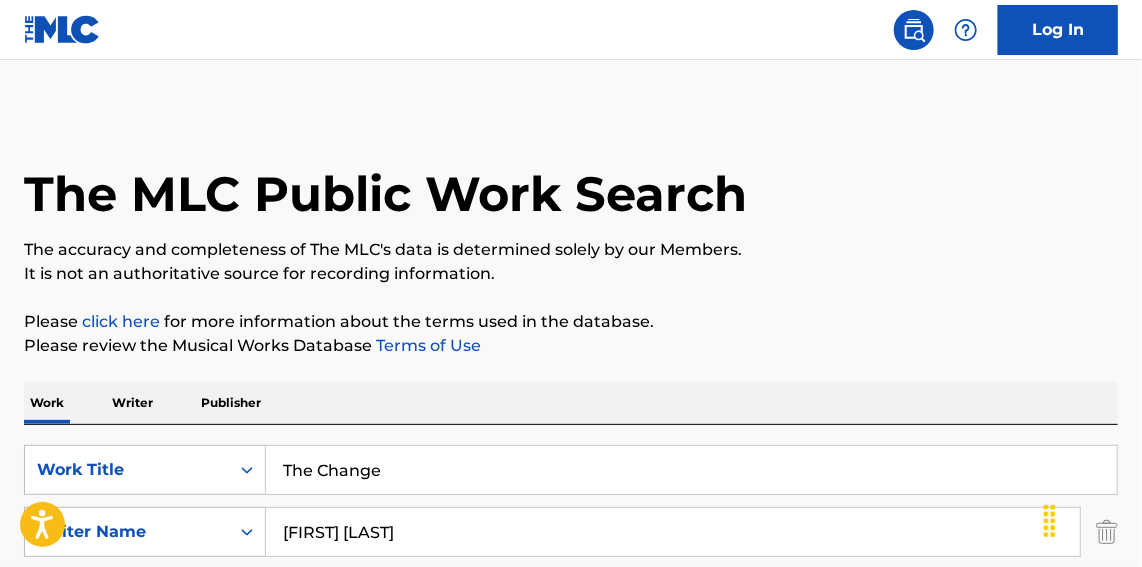 click on "The MLC Public Work Search The accuracy and completeness of The MLC's data is determined solely by our Members. It is not an authoritative source for recording information. Please click here for more information about the terms used in the database. Please review the Musical Works Database Terms of Use Work Writer Publisher SearchWithCriteria[UUID] Work Title The Change SearchWithCriteria[UUID] Writer Name Daniel Pearce Add Criteria Reset Search Search Showing 1 - 1 of 1 results WLOAFF 97.2FM (ABSOLUTELY MENTAL) MLC Song Code : W62BOM ISWC : Writers ( 2 ) [FIRST] [LAST], [PERSON] Recording Artists ( 0 ) Total Known Shares: 50 % Results Per Page: 10 25 50 100" at bounding box center [571, 546] 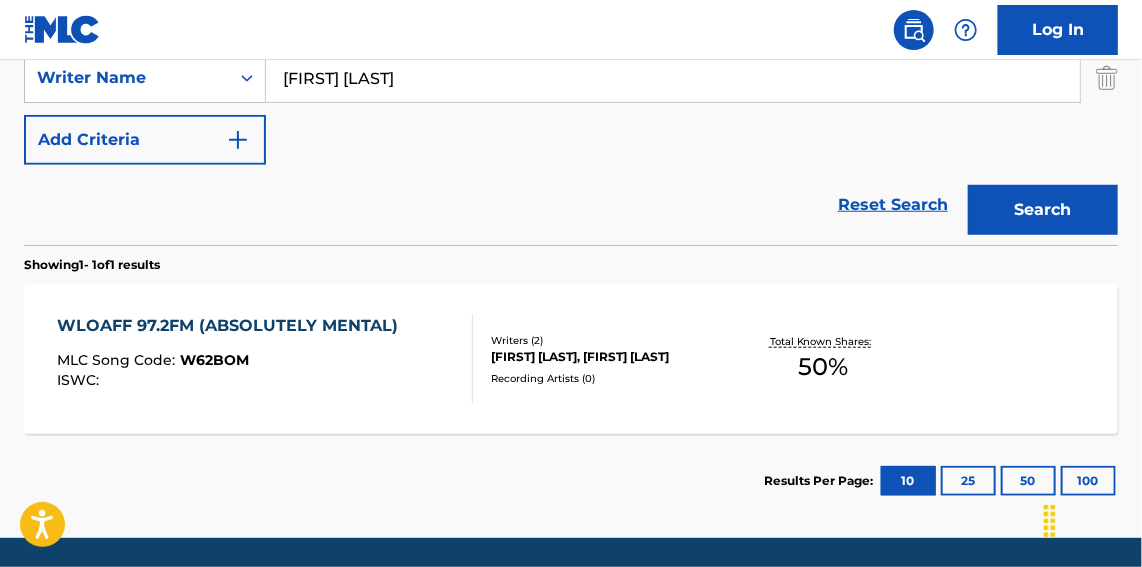 click on "Search" at bounding box center (1043, 210) 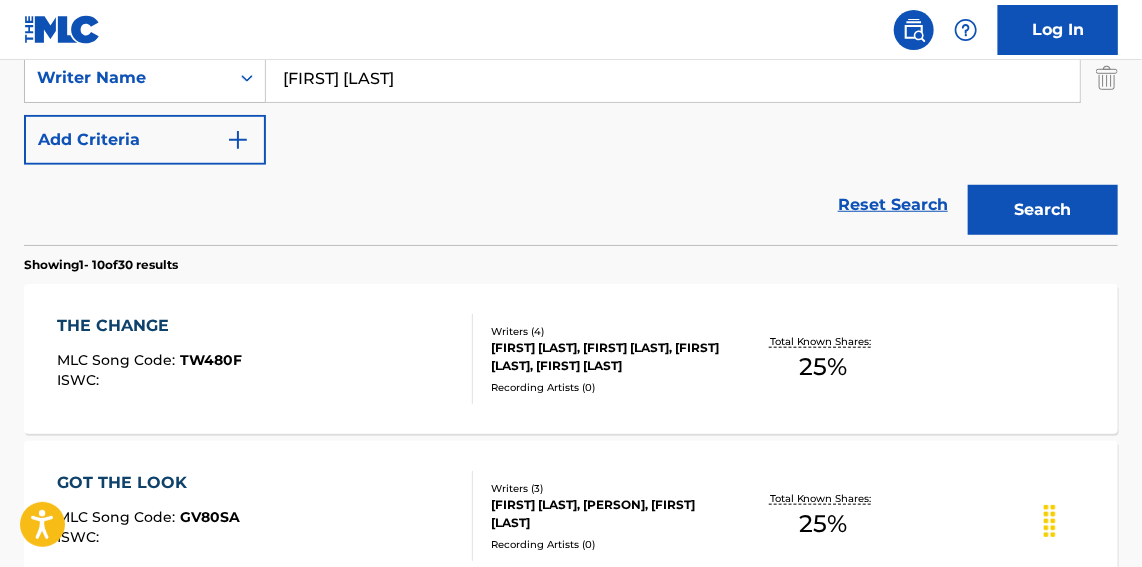 scroll, scrollTop: 606, scrollLeft: 0, axis: vertical 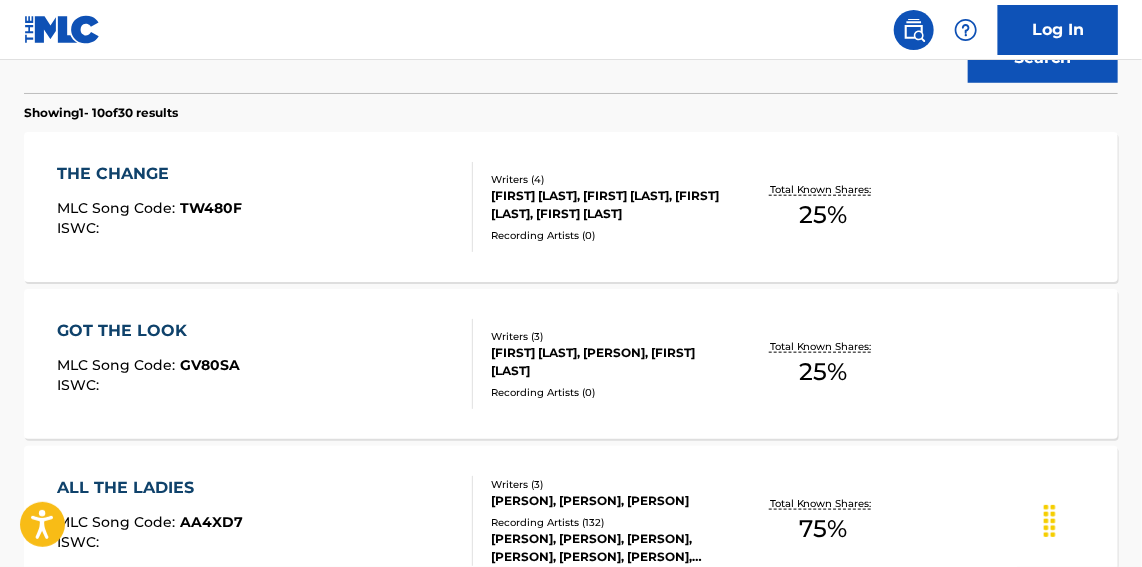 click on "[FIRST] [LAST], [FIRST] [LAST], [FIRST] [LAST], [FIRST] [LAST]" at bounding box center (612, 205) 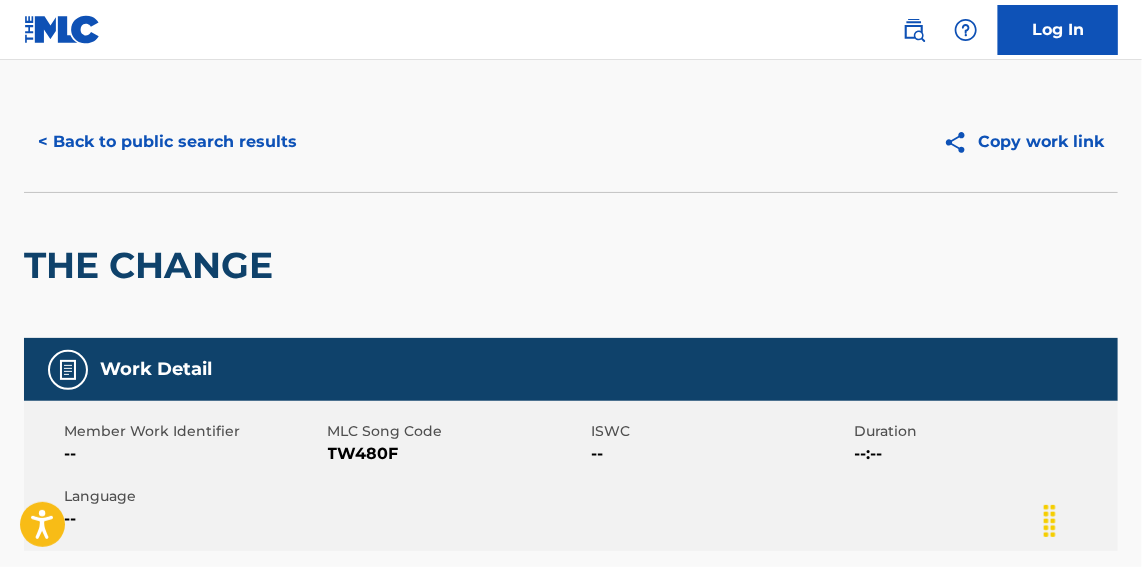 scroll, scrollTop: 0, scrollLeft: 0, axis: both 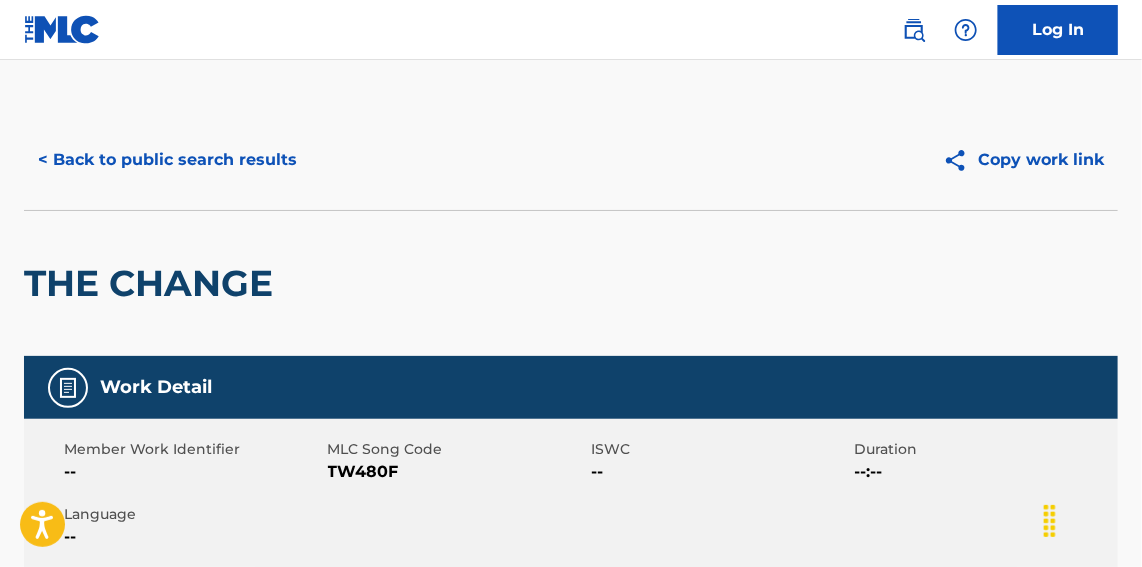 click on "< Back to public search results" at bounding box center [167, 160] 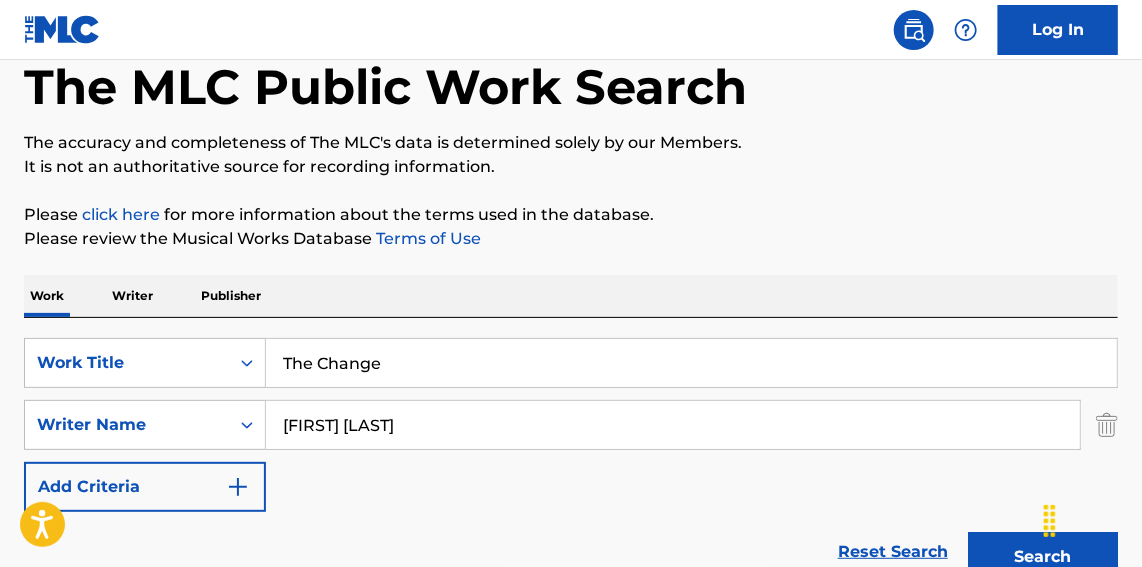 scroll, scrollTop: 0, scrollLeft: 0, axis: both 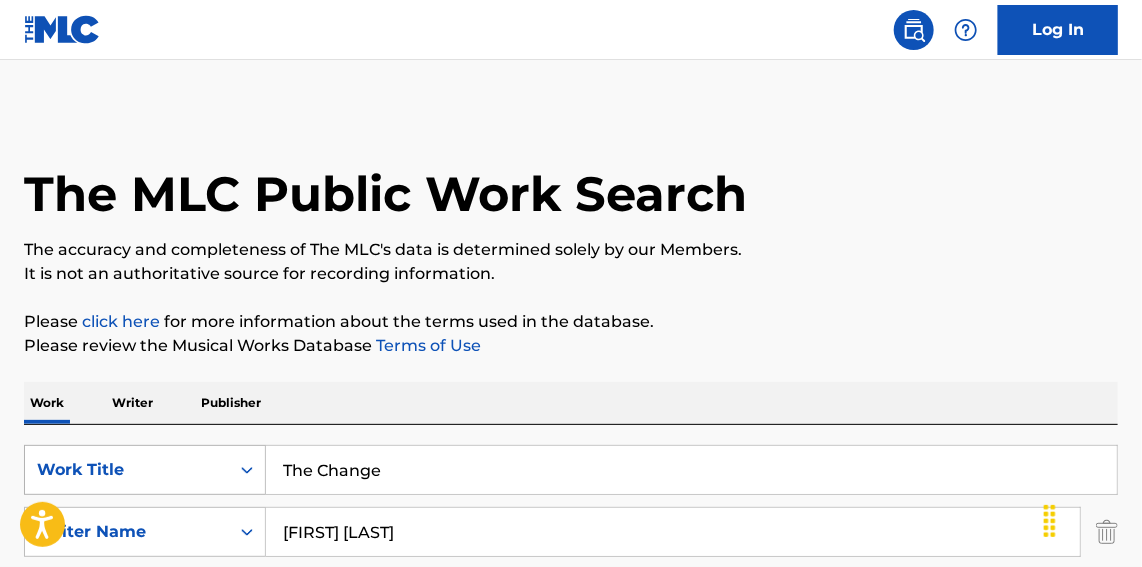 paste on ""What Are You Giving (The NYC Interlude)"" 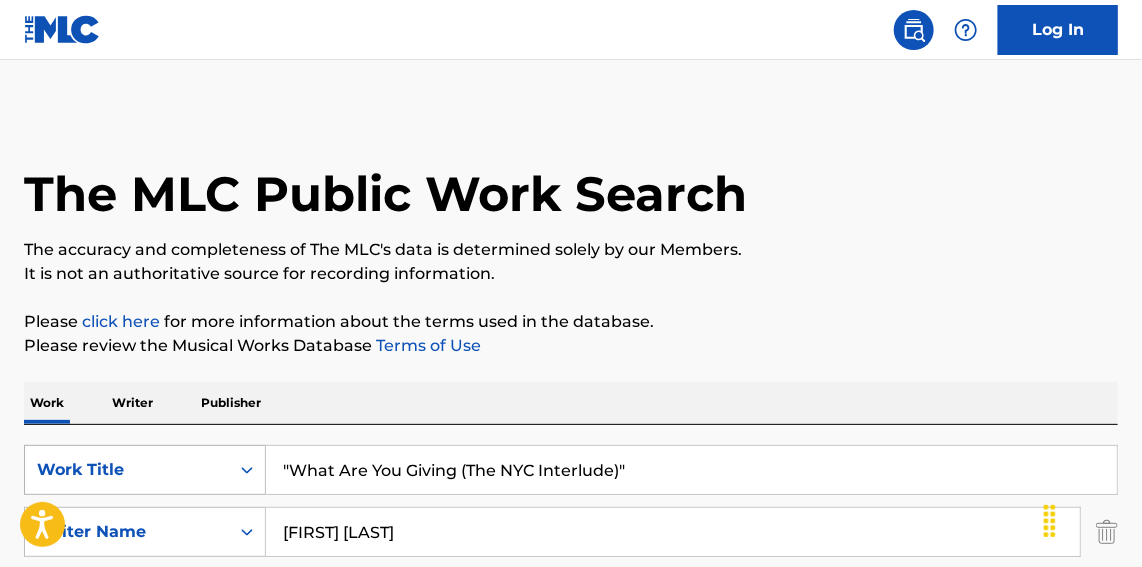 drag, startPoint x: 518, startPoint y: 462, endPoint x: 90, endPoint y: 445, distance: 428.3375 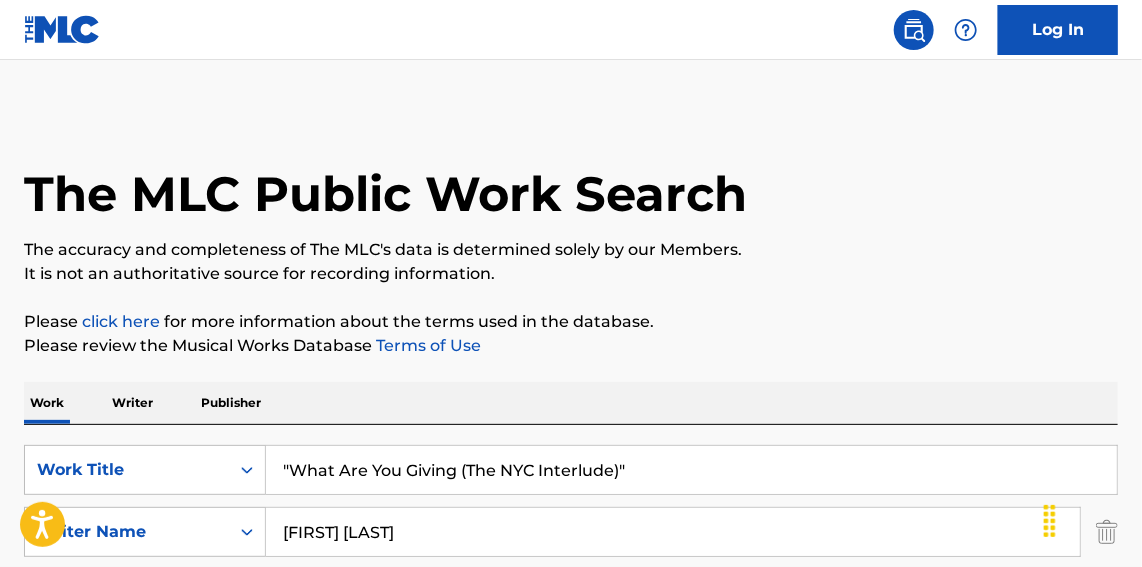 click on "It is not an authoritative source for recording information." at bounding box center [571, 274] 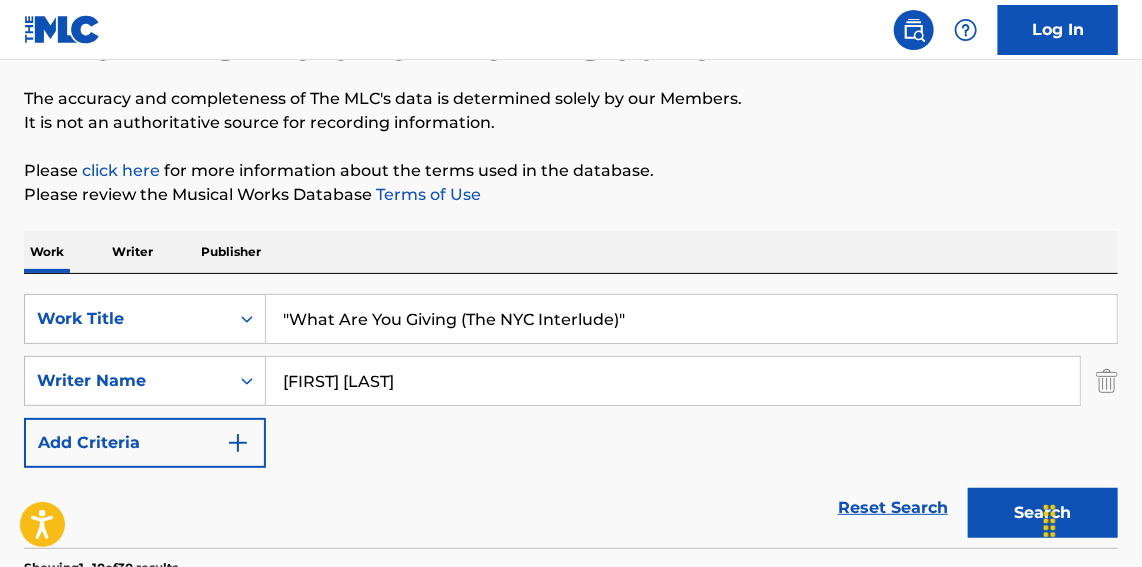 click on "SearchWithCriteria0ae91e54-dfbb-4f3e-9804-629bd5c81c24 Work Title "What Are You Giving  (The NYC Interlude)" SearchWithCriteriaac5d77de-922e-4425-9d23-74e04a7839fb Writer Name [FIRST] [LAST] Add Criteria Reset Search Search" at bounding box center [571, 411] 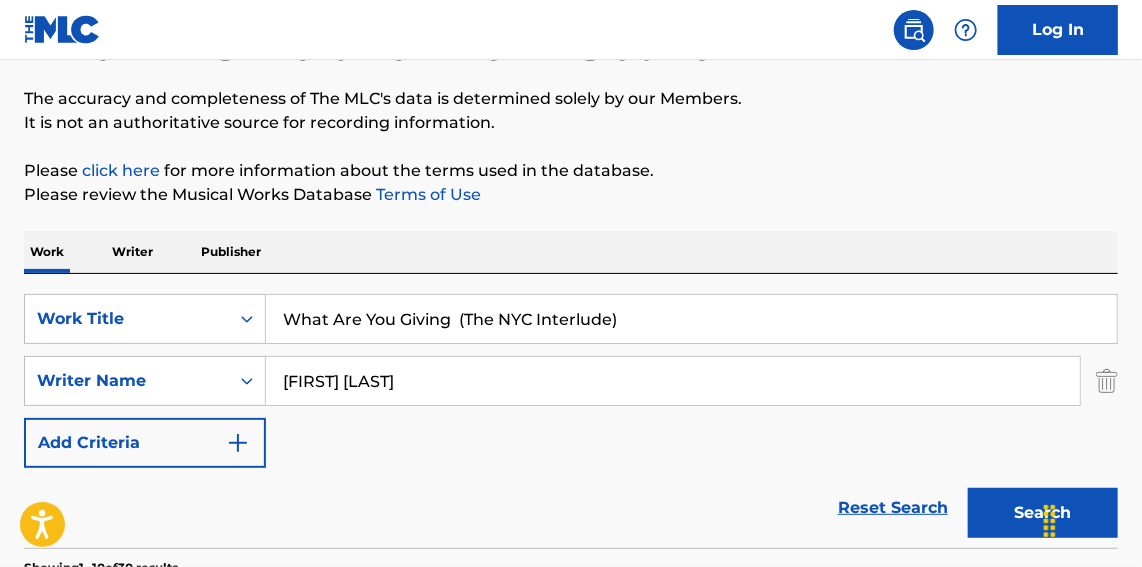 click on "Search" at bounding box center [1043, 513] 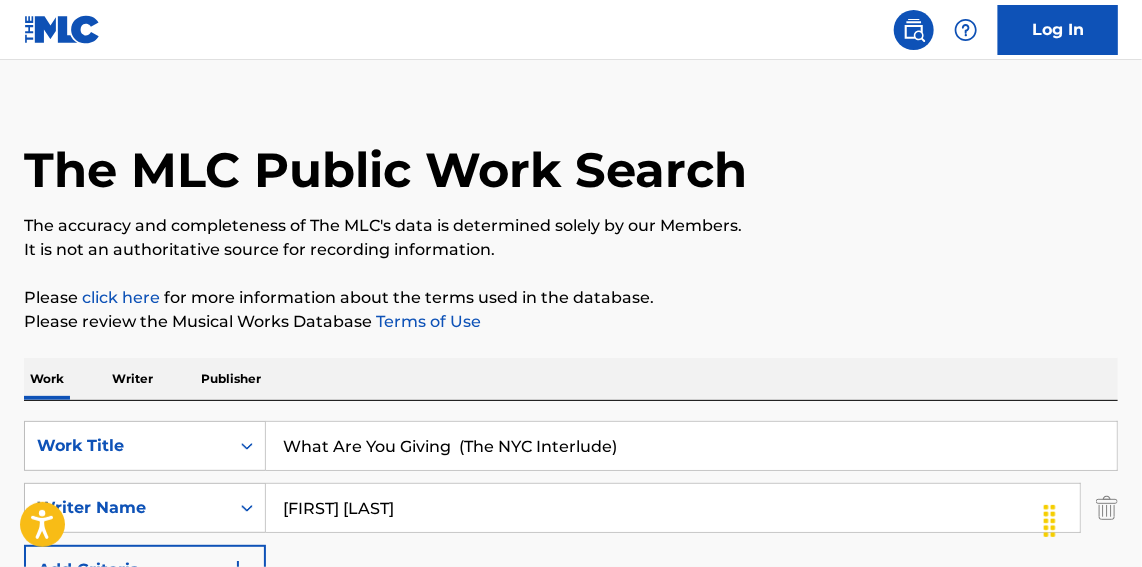 scroll, scrollTop: 0, scrollLeft: 0, axis: both 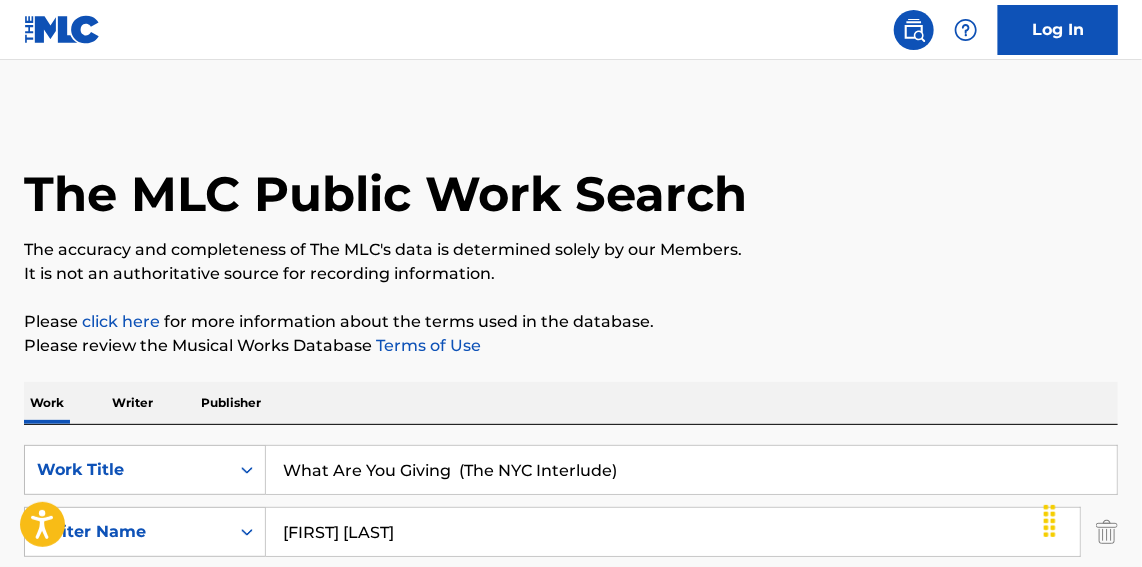 paste on "The Deeper" 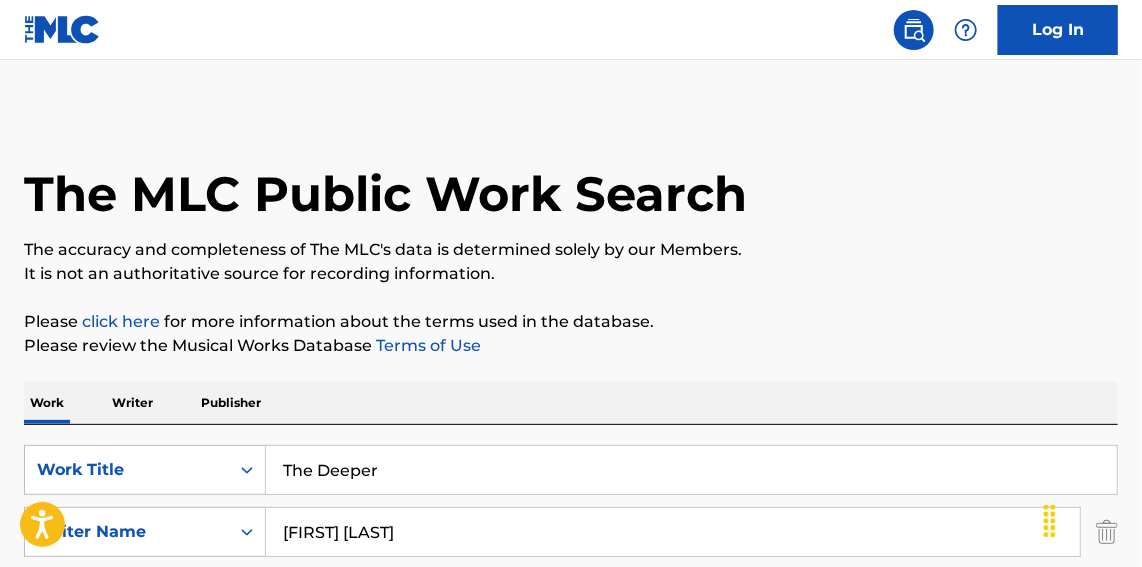 drag, startPoint x: 653, startPoint y: 476, endPoint x: 77, endPoint y: 413, distance: 579.43506 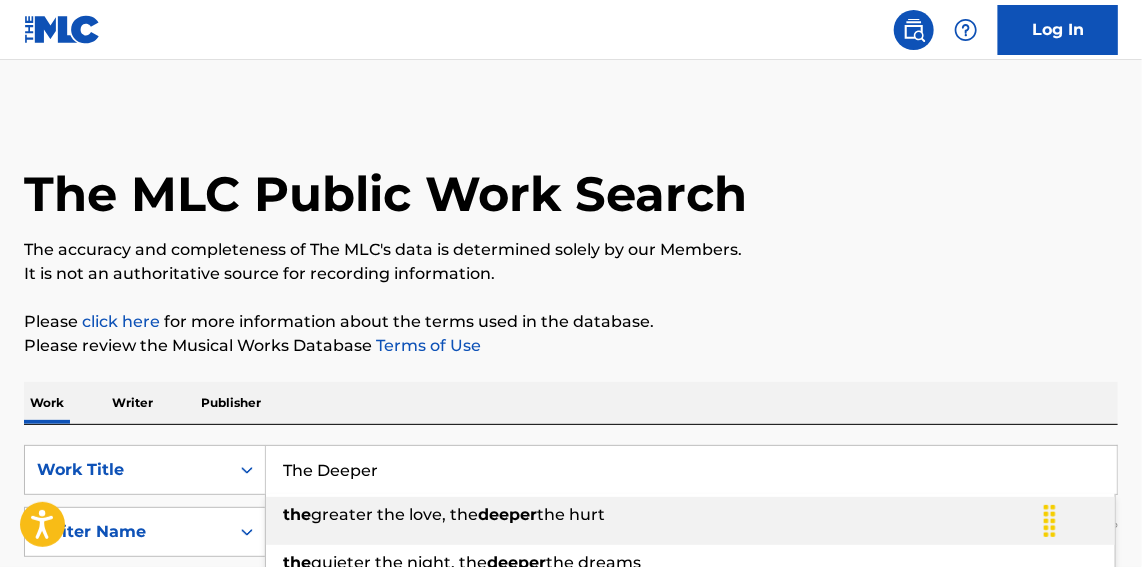 type on "The Deeper" 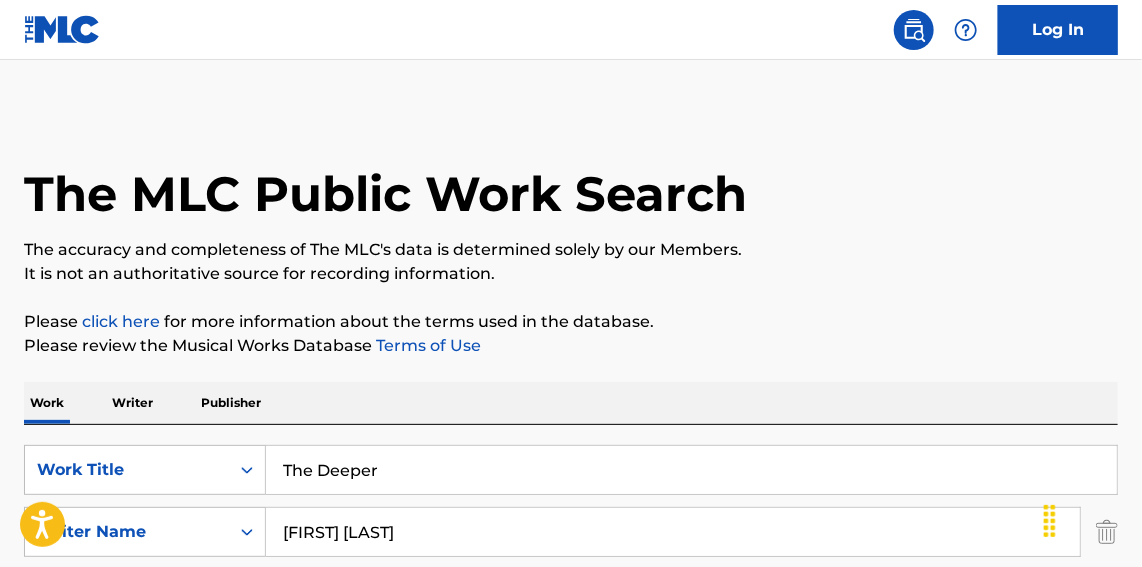 click on "It is not an authoritative source for recording information." at bounding box center [571, 274] 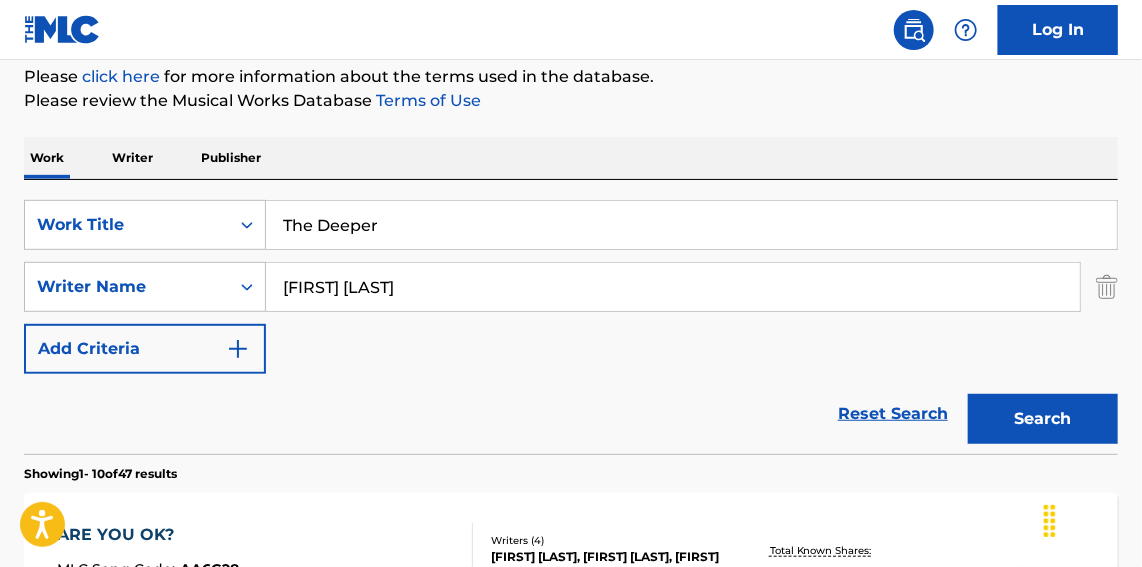 scroll, scrollTop: 303, scrollLeft: 0, axis: vertical 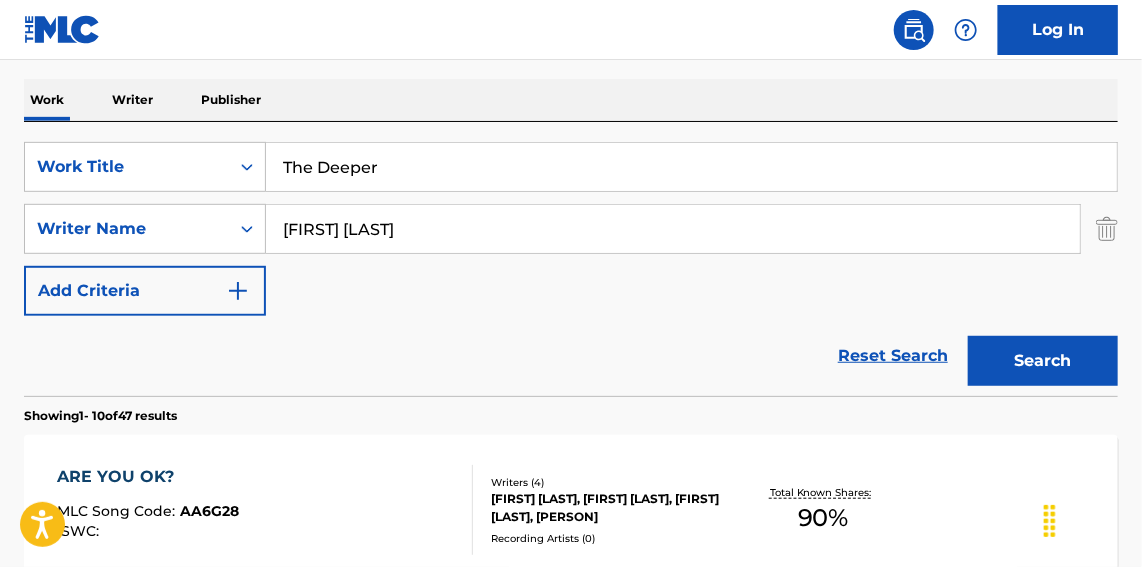 click on "Search" at bounding box center (1043, 361) 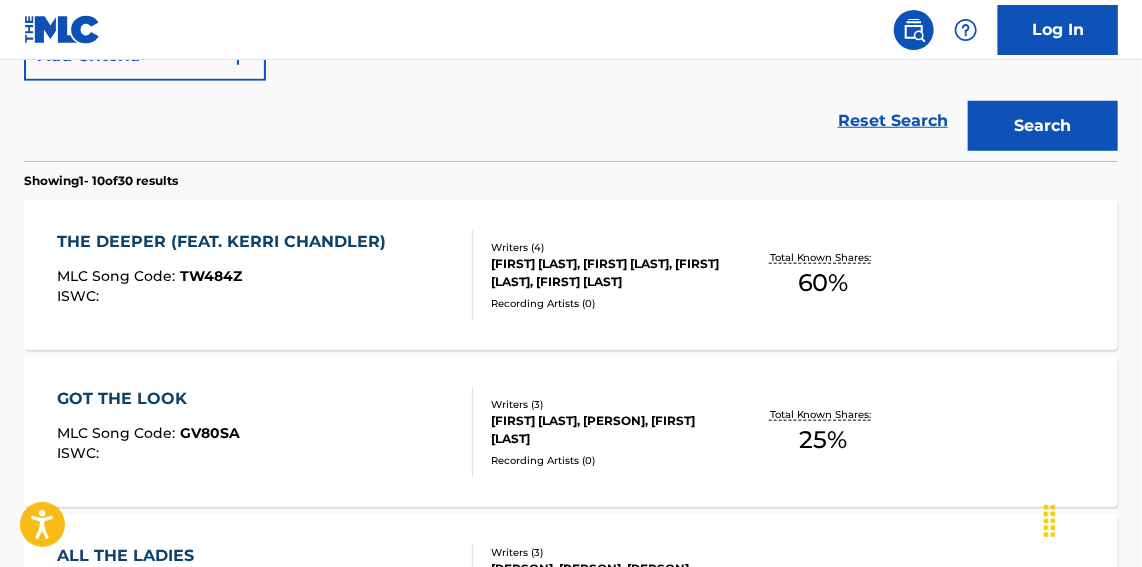 scroll, scrollTop: 606, scrollLeft: 0, axis: vertical 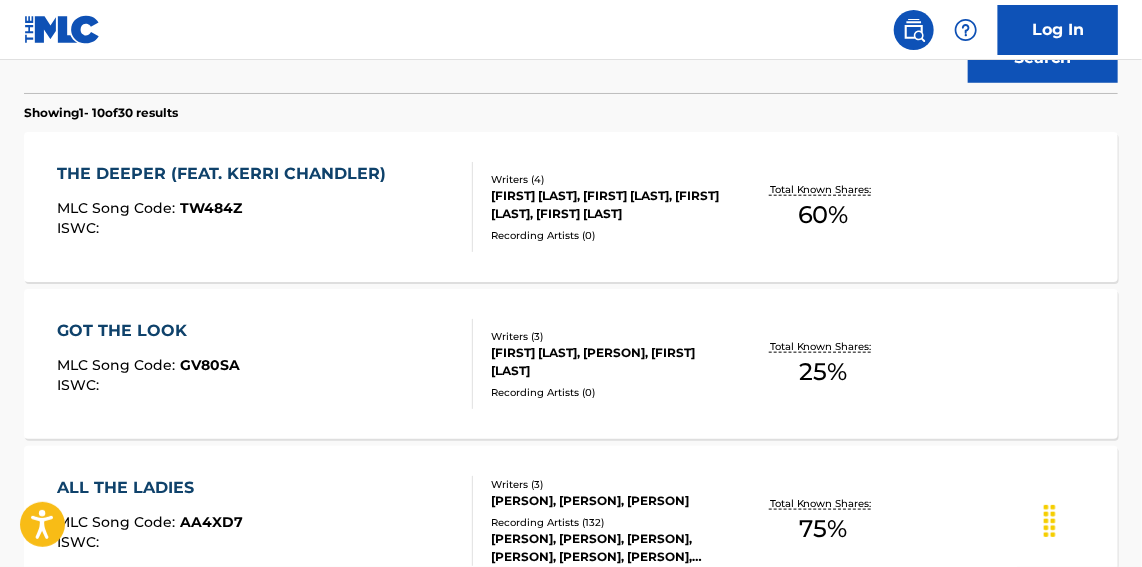 click on "THE DEEPER (FEAT. [PERSON]) MLC Song Code : TW484Z ISWC :" at bounding box center (265, 207) 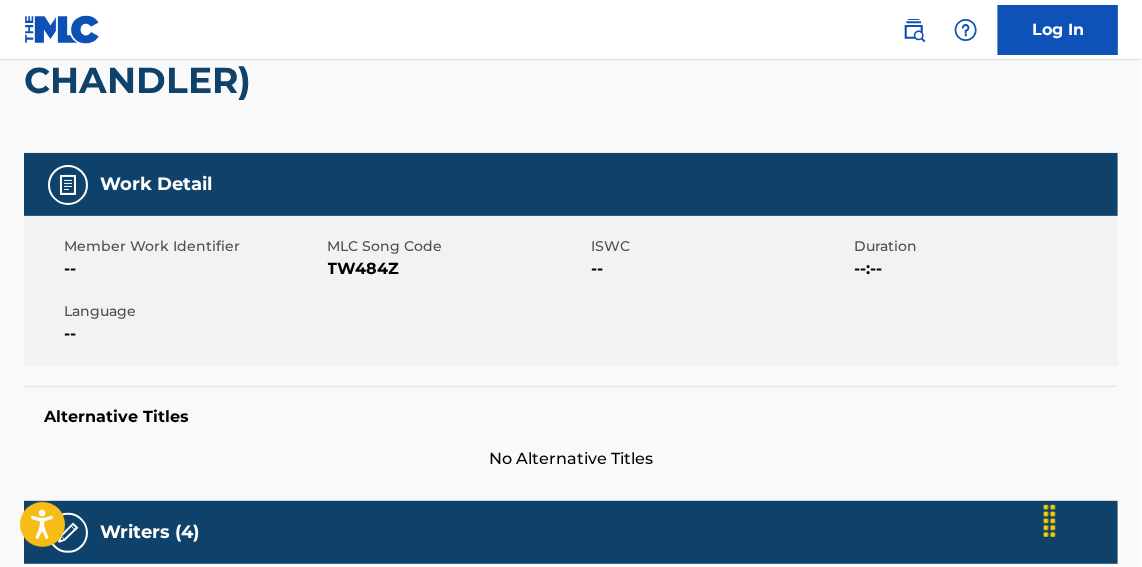 scroll, scrollTop: 0, scrollLeft: 0, axis: both 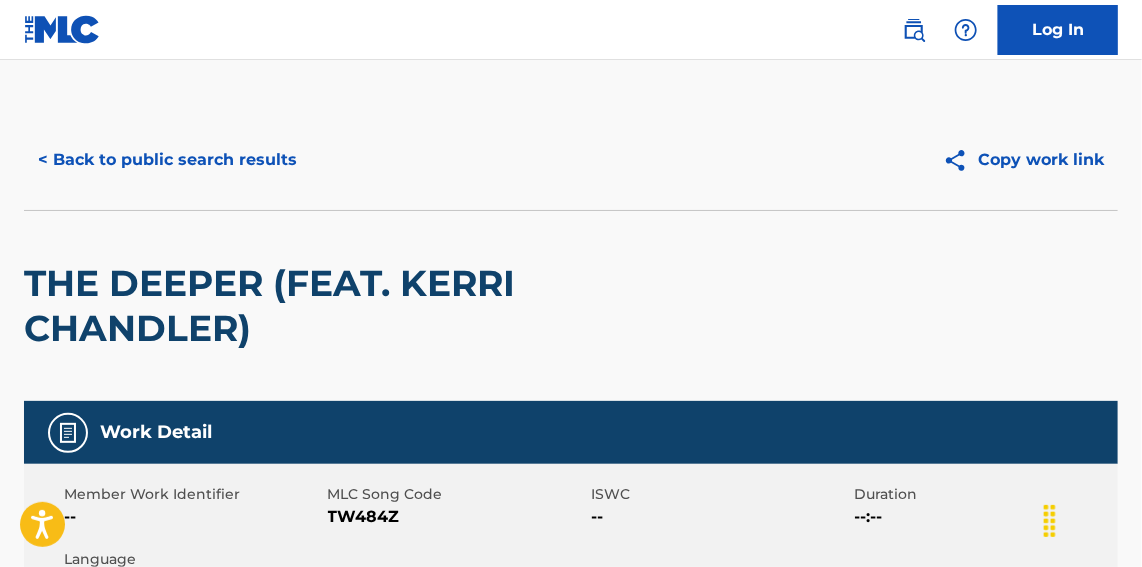 click on "< Back to public search results" at bounding box center (167, 160) 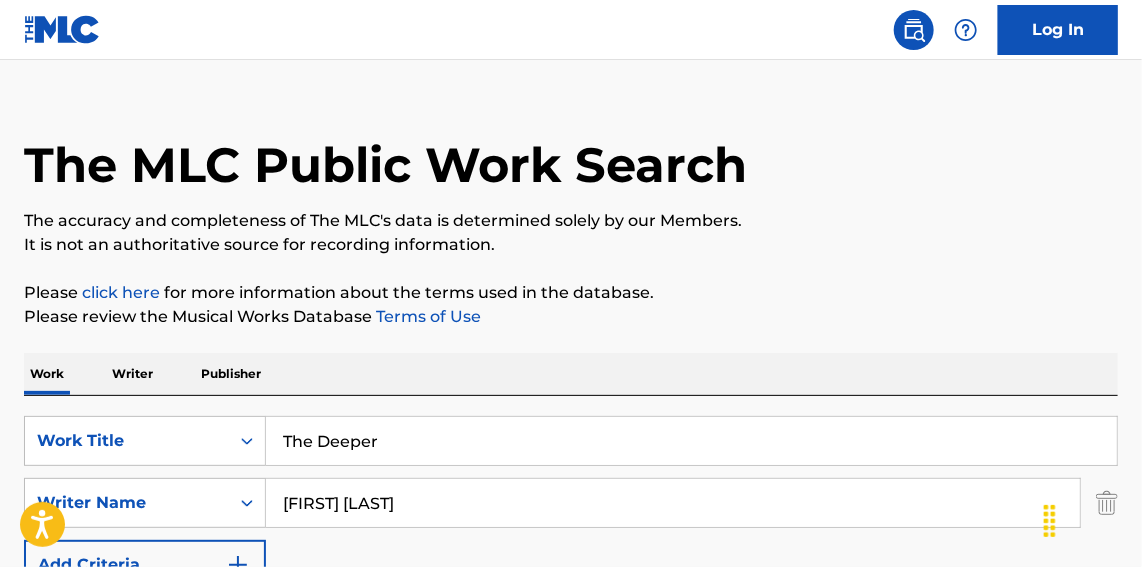 scroll, scrollTop: 0, scrollLeft: 0, axis: both 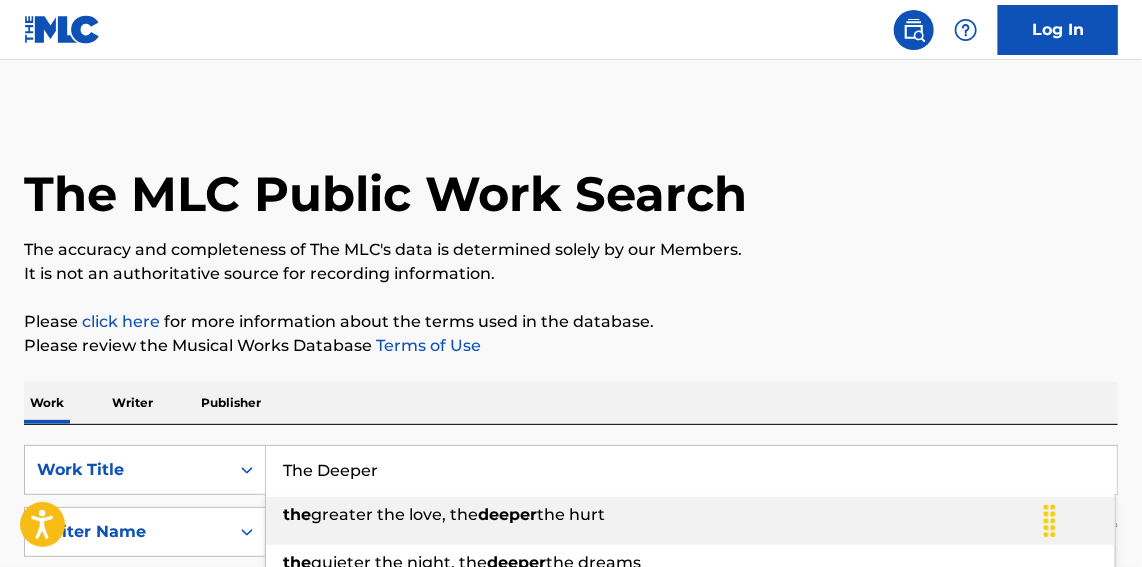 paste on "Apres Minuit" 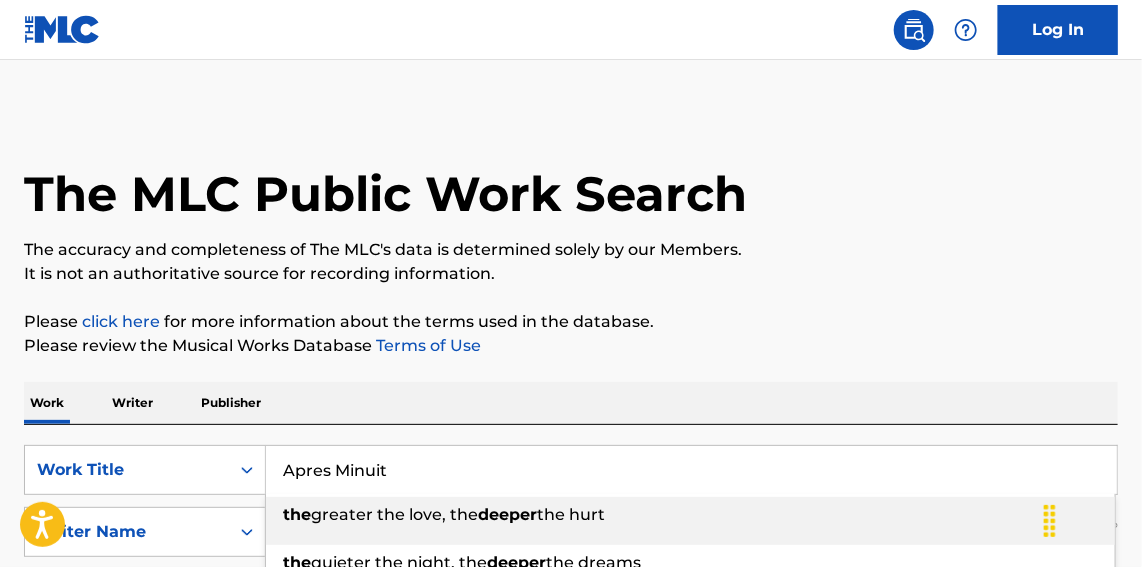 drag, startPoint x: 467, startPoint y: 457, endPoint x: 183, endPoint y: 468, distance: 284.21295 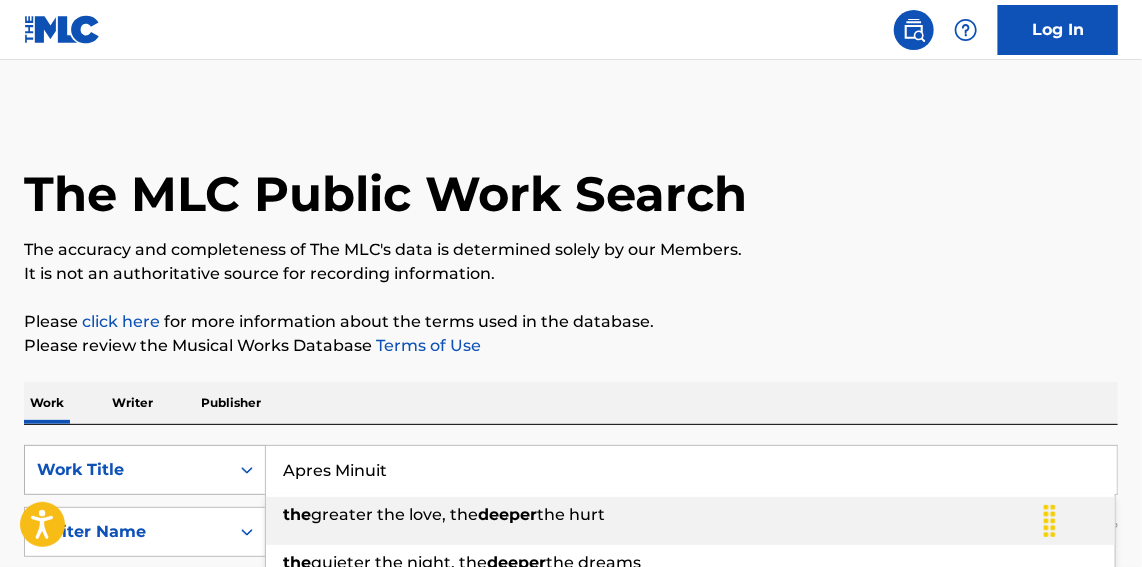 click on "SearchWithCriteria0ae91e54-dfbb-4f3e-9804-629bd5c81c24 Work Title Apres Minuit the  greater the love, the       deeper  the hurt the  quieter the night, the  deeper  the dreams the   deeper  the valley the higher the mountain the   deeper  the cut the   deeper  the house the   deeper  the longer the   deeper  the love the   deeper  the darker the   deeper  the valley the   deeper  the scar SearchWithCriteriaac5d77de-922e-4425-9d23-74e04a7839fb Writer Name [FIRST] [LAST] Add Criteria" at bounding box center (571, 532) 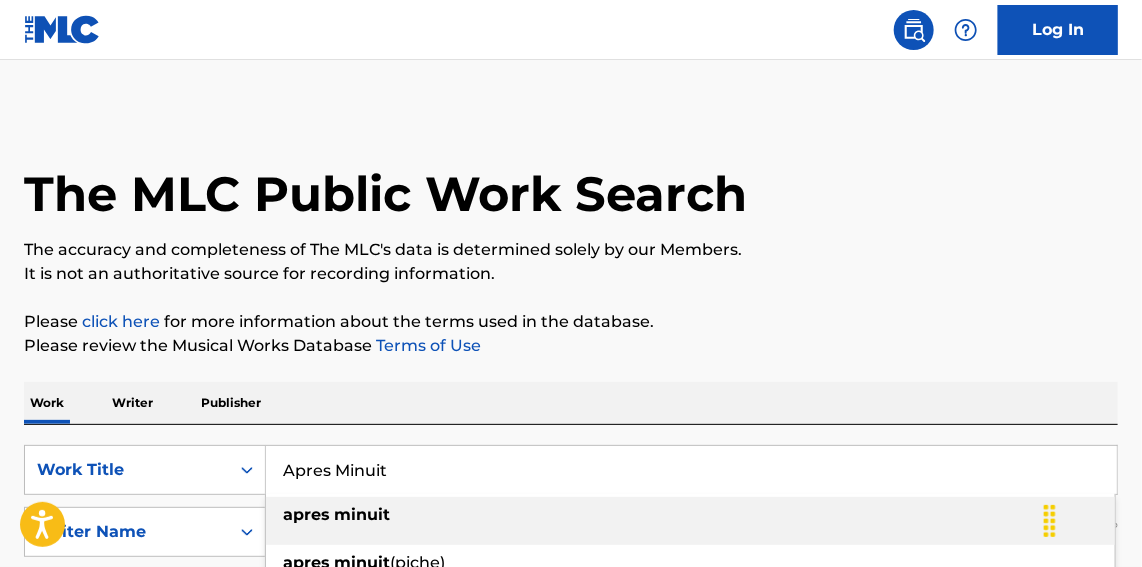 type on "Apres Minuit" 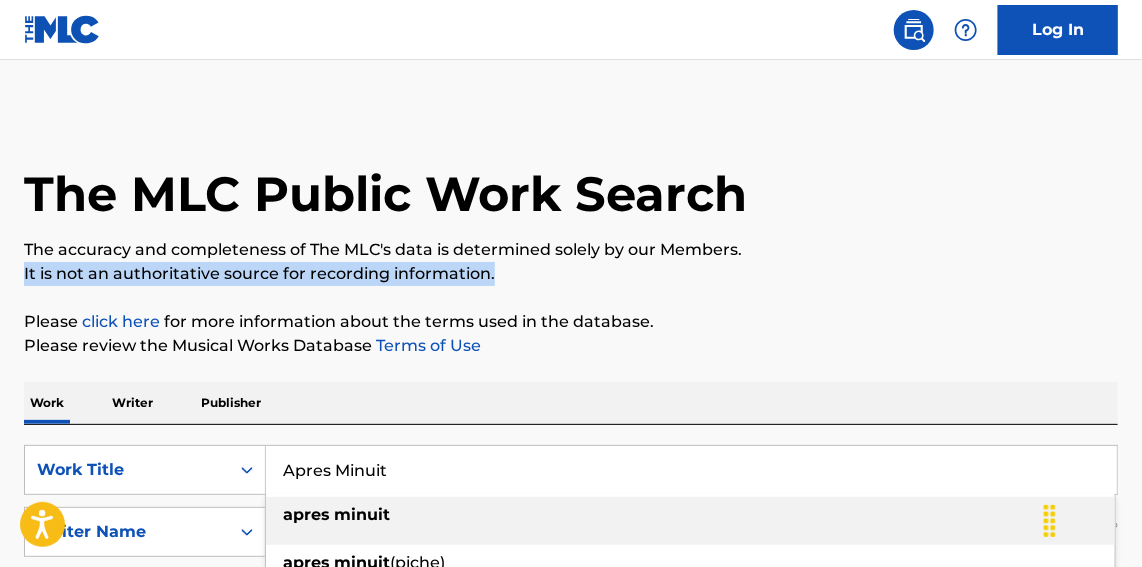 click on "The MLC Public Work Search The accuracy and completeness of The MLC's data is determined solely by our Members. It is not an authoritative source for recording information. Please   click here   for more information about the terms used in the database. Please review the Musical Works Database   Terms of Use Work Writer Publisher SearchWithCriteria0ae91e54-dfbb-4f3e-9804-629bd5c81c24 Work Title Apres Minuit apres   minuit apres   minuit  (piche) folies  apres   minuit cendrillon  apres   minuit party  apres   minuit apres   minuit  2 johnny  apres   minuit musette  apres   minuit apres  le  minuit apres   minuit  (feat. [FIRST] [LAST]) SearchWithCriteriaac5d77de-922e-4425-9d23-74e04a7839fb Writer Name [FIRST] [LAST] Add Criteria Reset Search Search Showing  1  -   10  of  30   results   THE DEEPER (FEAT. [FIRST] [LAST]) MLC Song Code : TW484Z ISWC : Writers ( 4 ) [FIRST] [LAST], [FIRST] [LAST], [FIRST] [LAST], [FIRST] [LAST] Recording Artists ( 0 ) Total Known Shares: 60 % : ISWC" at bounding box center [571, 1257] 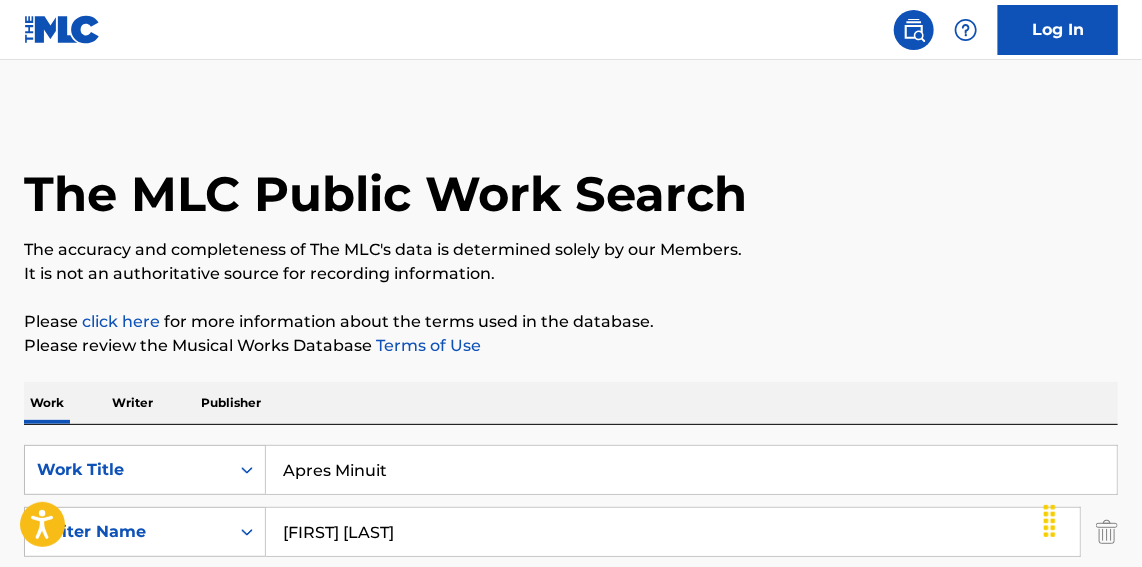 click on "The MLC Public Work Search The accuracy and completeness of The MLC's data is determined solely by our Members. It is not an authoritative source for recording information. Please   click here   for more information about the terms used in the database. Please review the Musical Works Database   Terms of Use Work Writer Publisher SearchWithCriteria0ae91e54-dfbb-4f3e-9804-629bd5c81c24 Work Title Apres Minuit SearchWithCriteriaac5d77de-922e-4425-9d23-74e04a7839fb Writer Name [FIRST] [LAST] Add Criteria Reset Search Search Showing  1  -   10  of  30   results   THE DEEPER (FEAT. [FIRST] [LAST]) MLC Song Code : TW484Z ISWC : Writers ( 4 ) [FIRST] [LAST], [FIRST] [LAST], [FIRST] [LAST], [FIRST] [LAST] Recording Artists ( 0 ) Total Known Shares: 60 % GOT THE LOOK MLC Song Code : GV80SA ISWC : Writers ( 3 ) [FIRST] [LAST], [FIRST] [LAST], [FIRST] [LAST] Recording Artists ( 0 ) Total Known Shares: 25 % ALL THE LADIES MLC Song Code : AA4XD7 ISWC : Writers ( 3 ) Recording Artists ( 132 ) 75" at bounding box center (571, 1257) 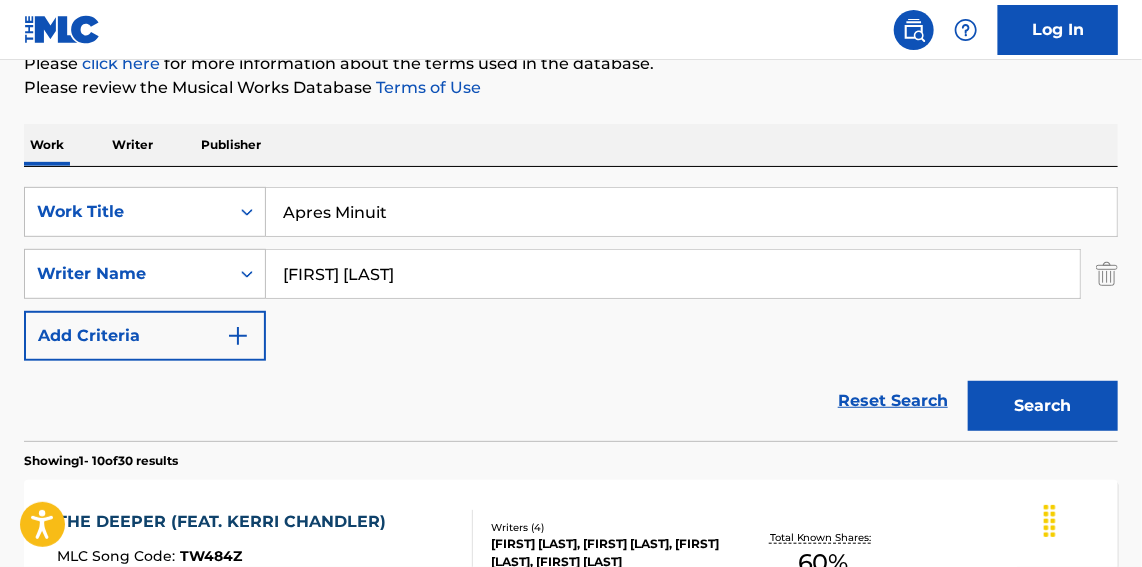 scroll, scrollTop: 303, scrollLeft: 0, axis: vertical 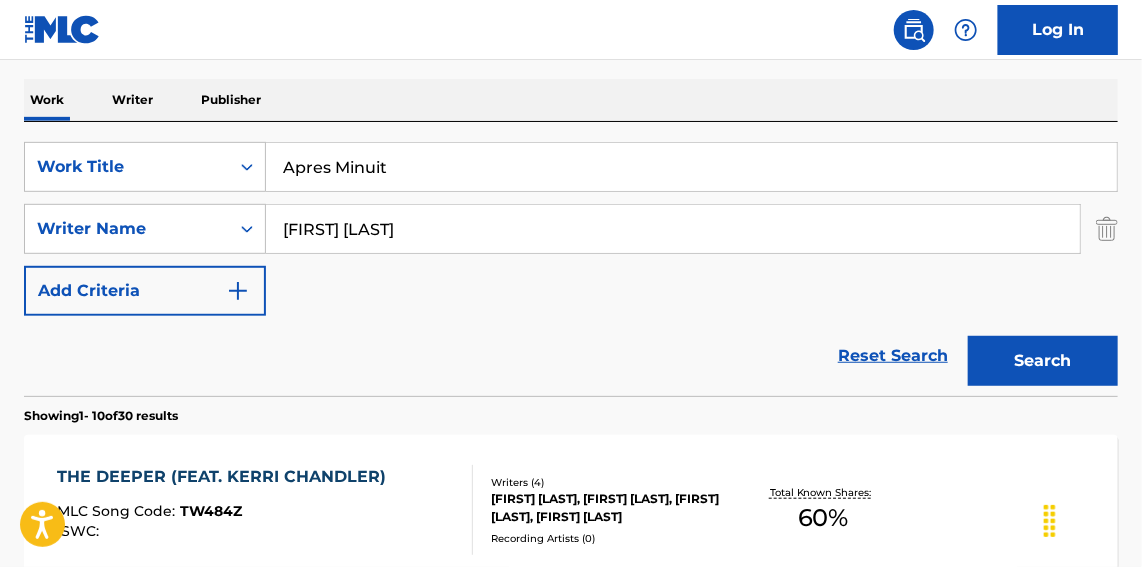 drag, startPoint x: 322, startPoint y: 230, endPoint x: 16, endPoint y: 246, distance: 306.41803 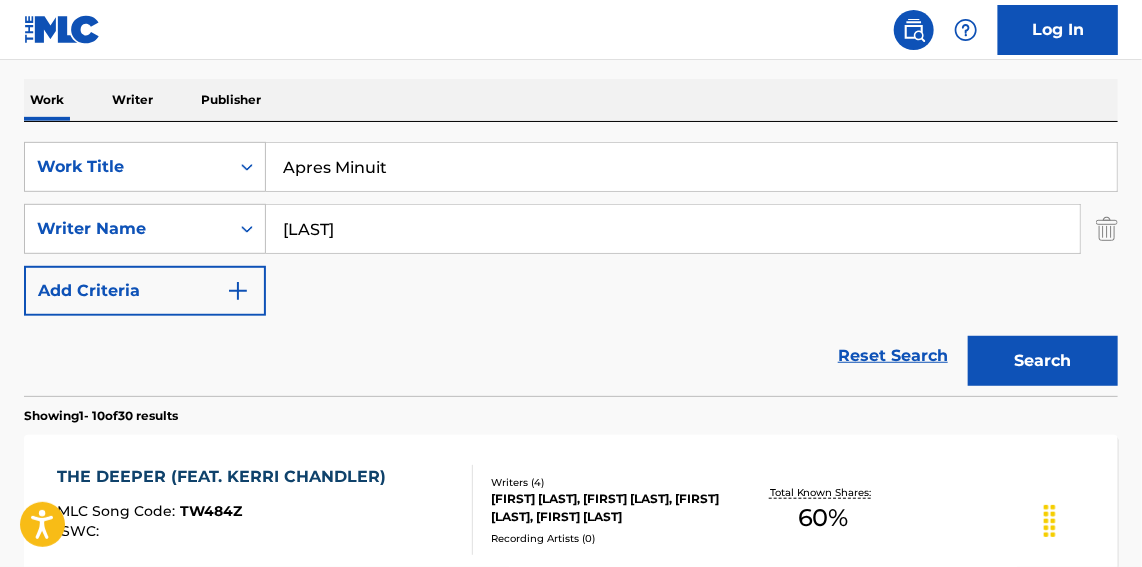 type on "[LAST]" 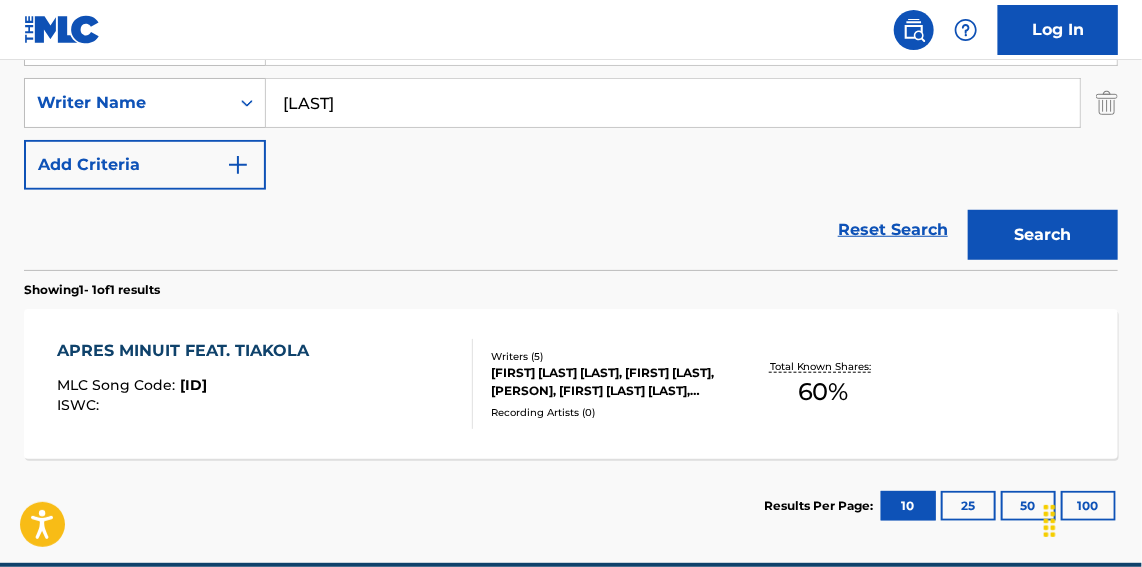 scroll, scrollTop: 454, scrollLeft: 0, axis: vertical 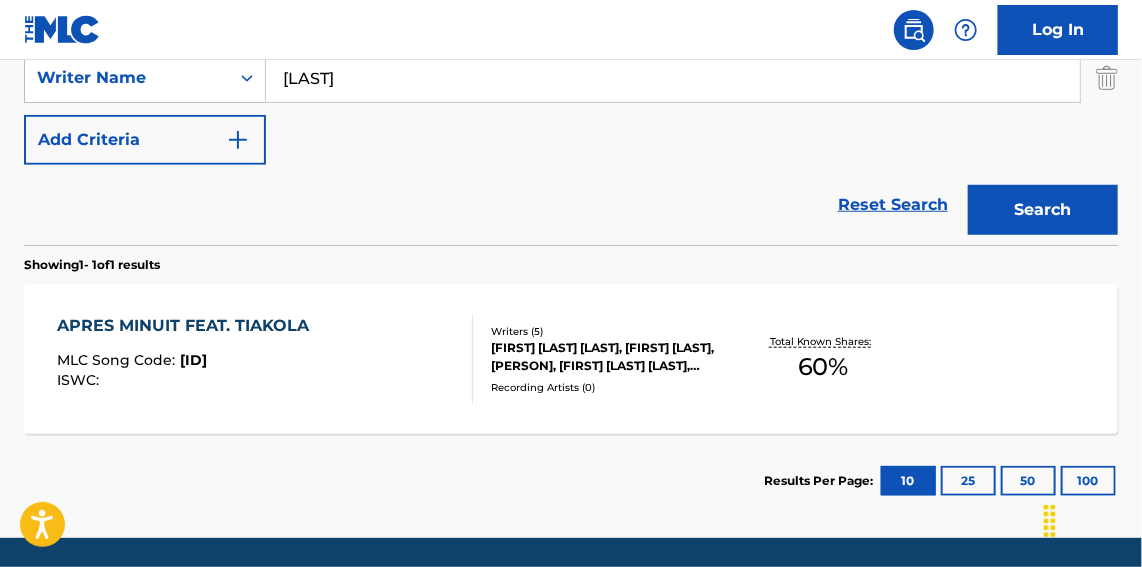click on "ISWC :" at bounding box center [188, 380] 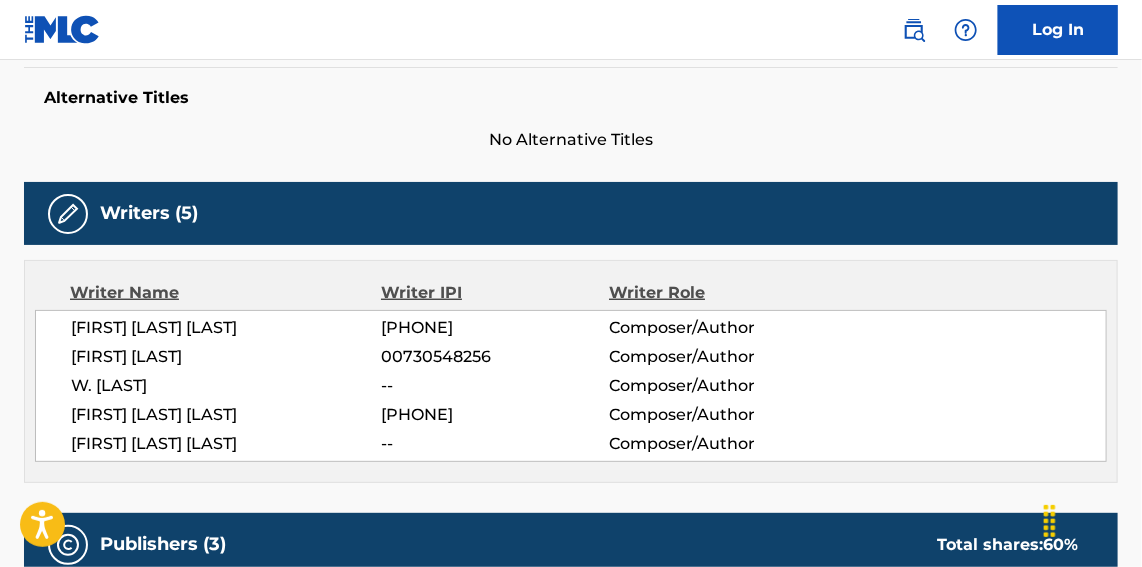 scroll, scrollTop: 0, scrollLeft: 0, axis: both 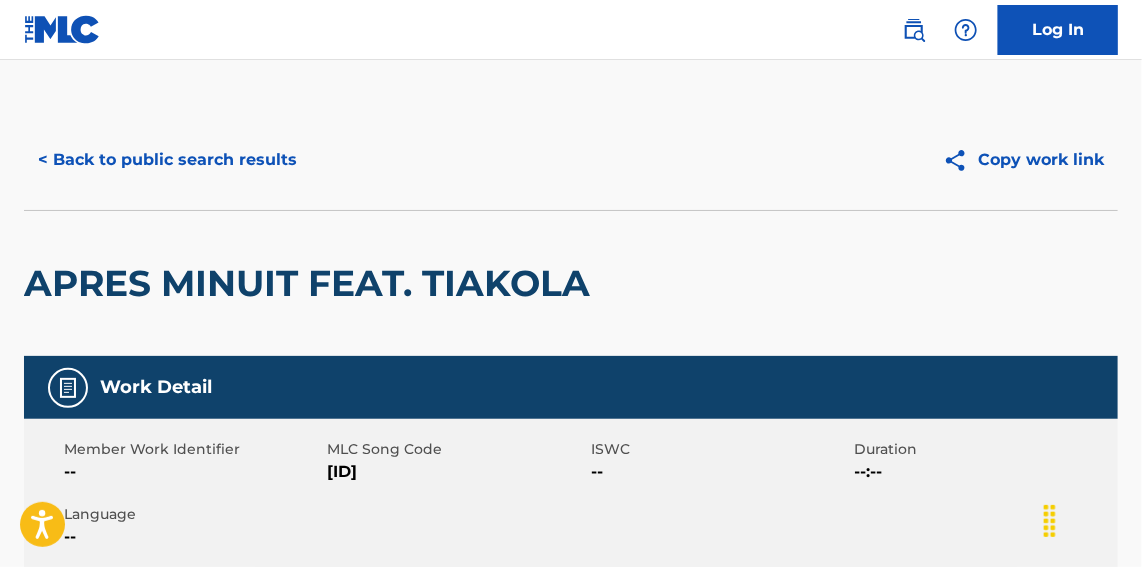 click on "< Back to public search results" at bounding box center [167, 160] 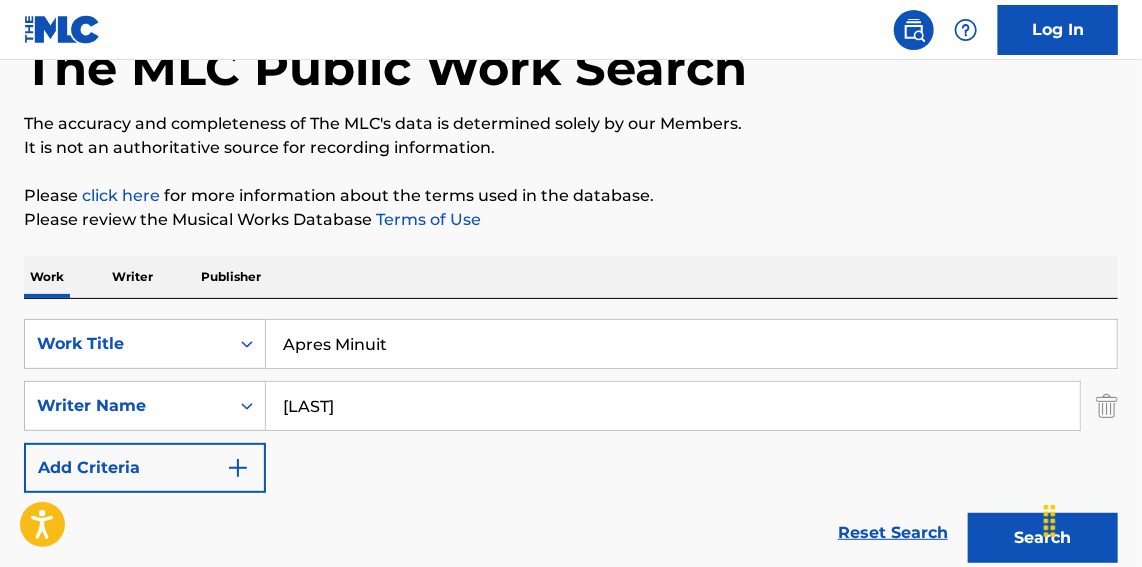 scroll, scrollTop: 151, scrollLeft: 0, axis: vertical 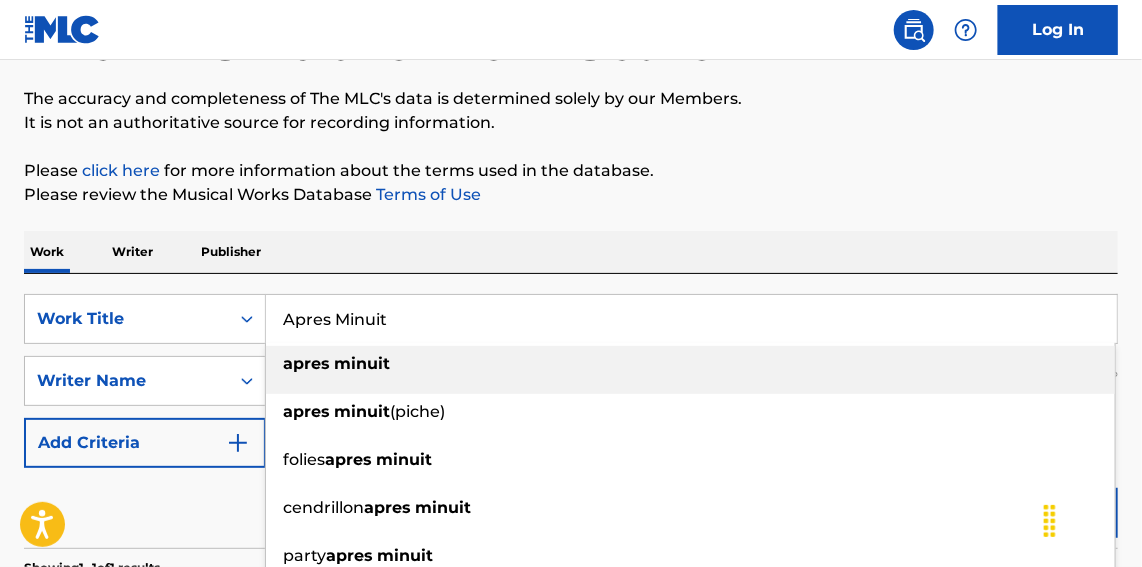paste on "Don't Care" 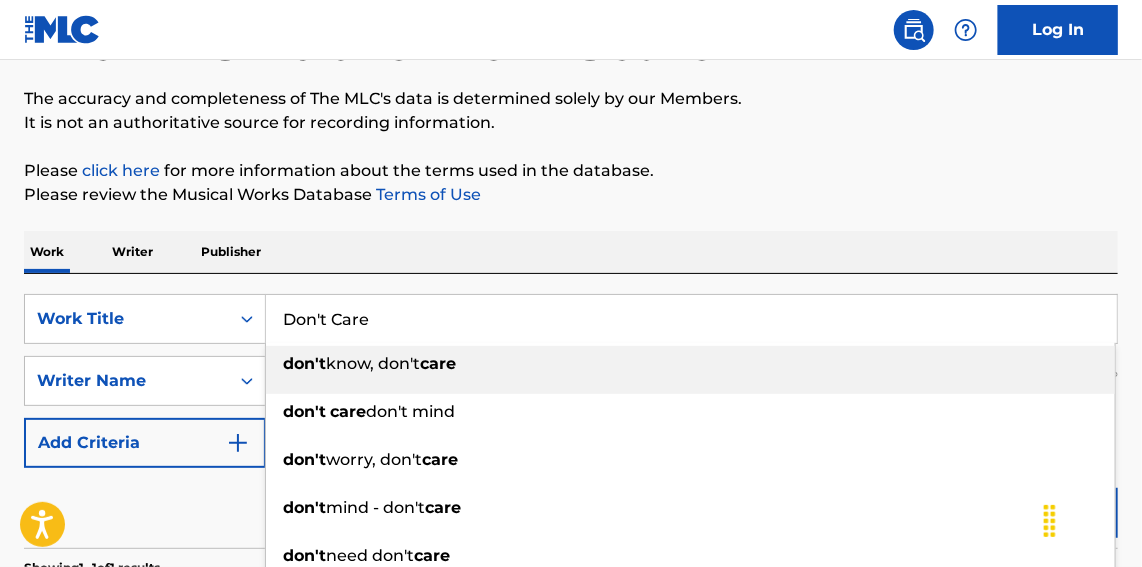 type on "Don't Care" 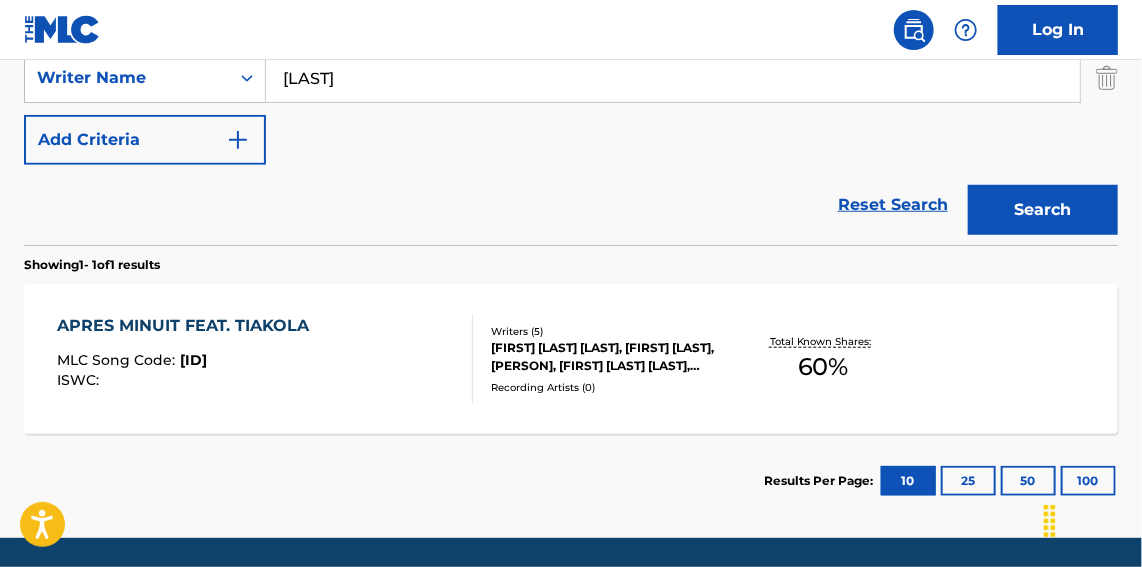 click on "Search" at bounding box center [1043, 210] 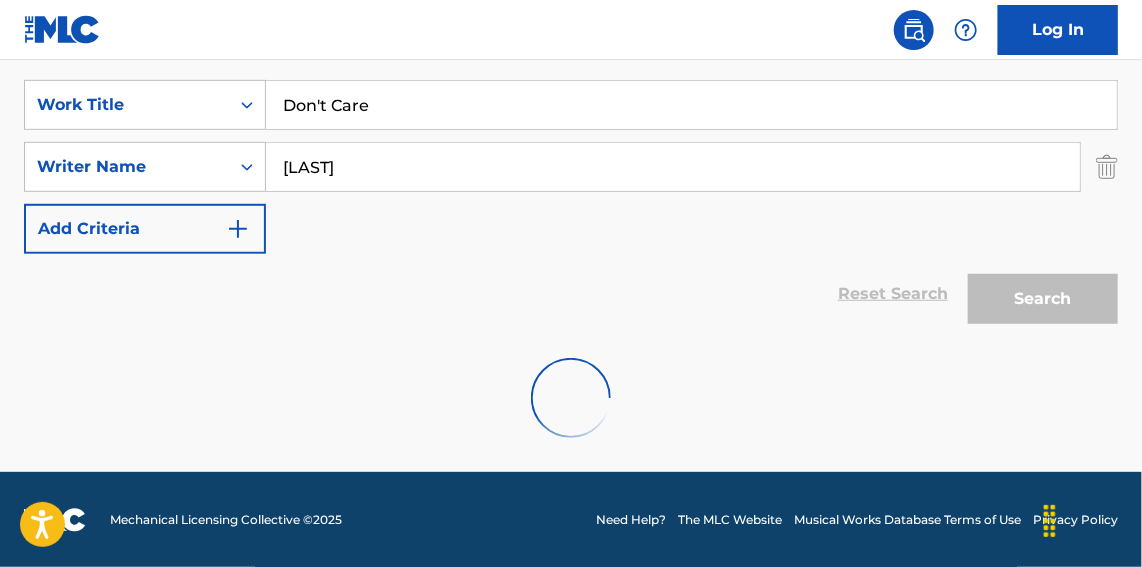 scroll, scrollTop: 454, scrollLeft: 0, axis: vertical 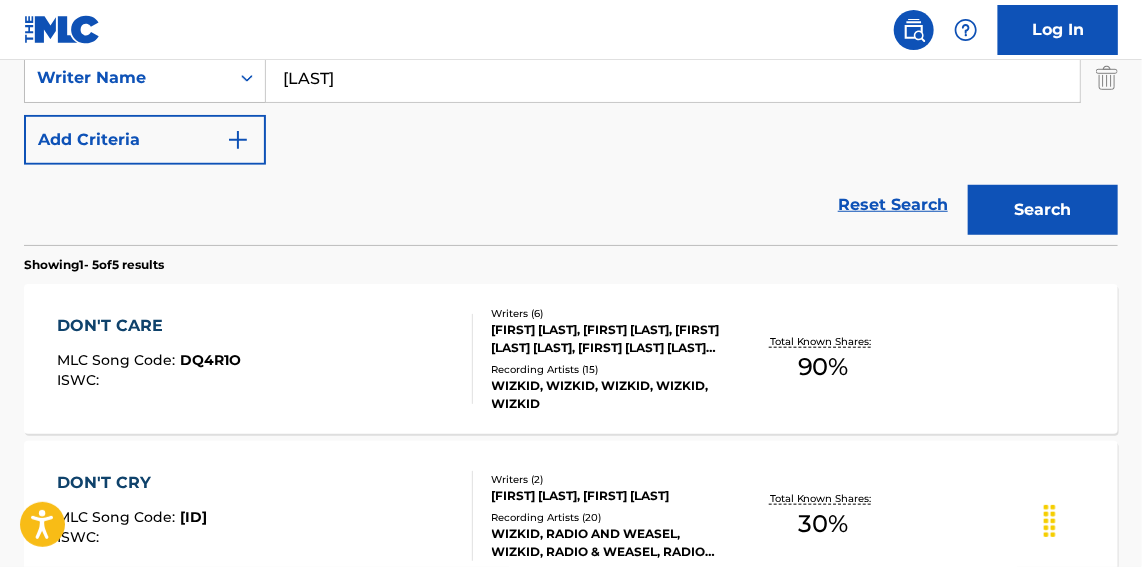 click on "DON'T CARE MLC Song Code : DQ4R1O ISWC :" at bounding box center (265, 359) 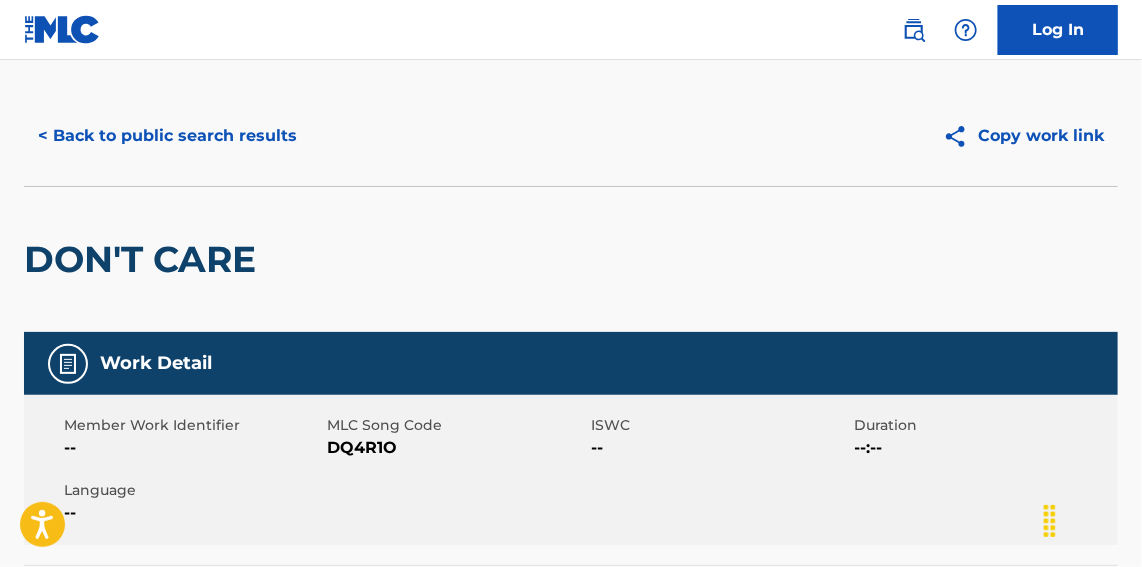 scroll, scrollTop: 0, scrollLeft: 0, axis: both 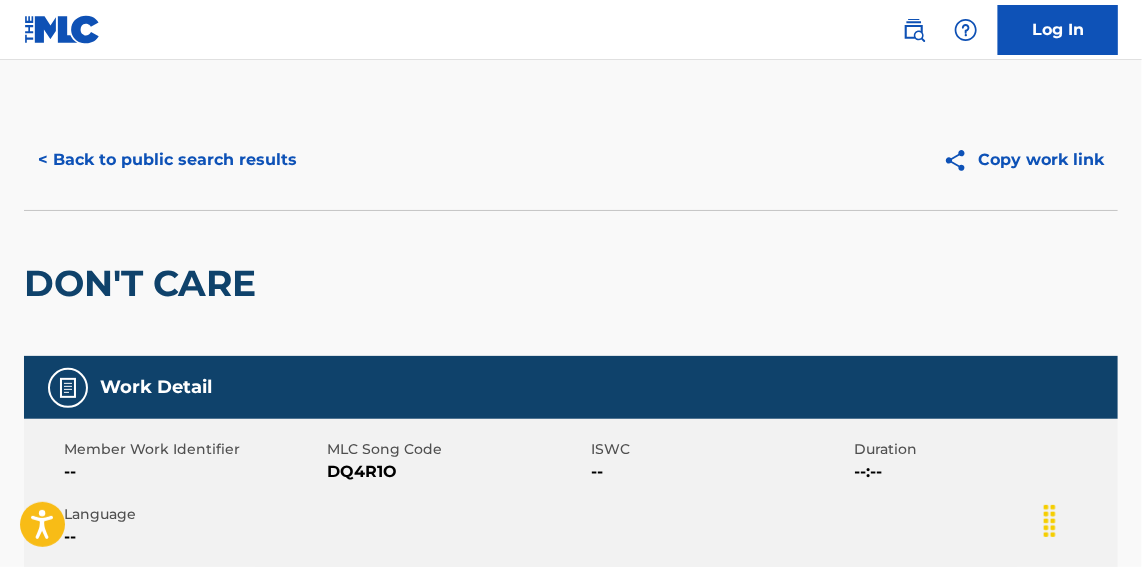 click on "< Back to public search results" at bounding box center [167, 160] 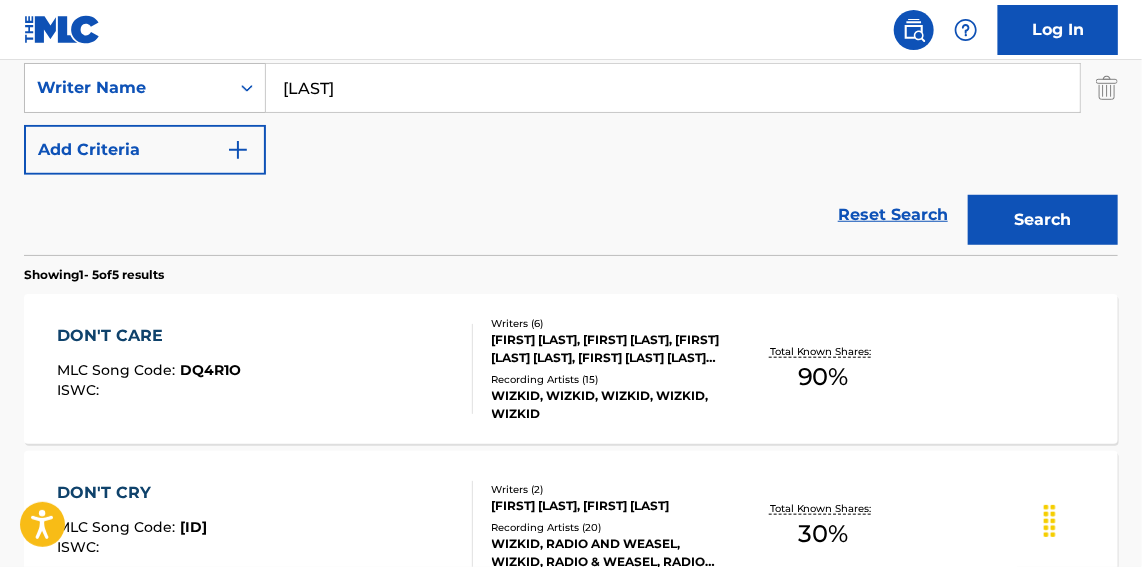 click on "DON'T CARE MLC Song Code : DQ4R1O ISWC :" at bounding box center (265, 369) 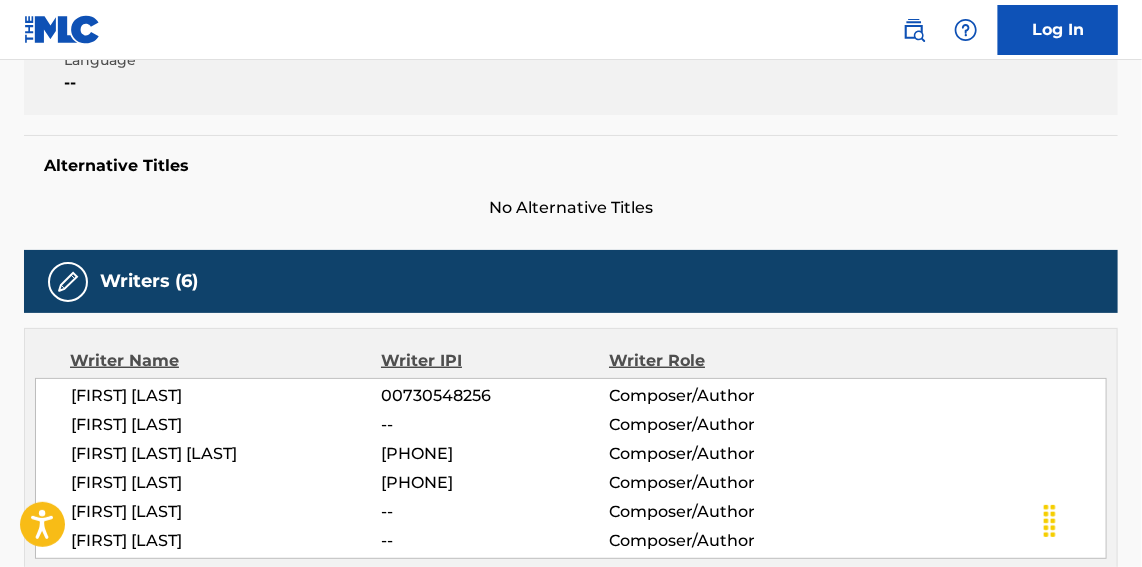 scroll, scrollTop: 757, scrollLeft: 0, axis: vertical 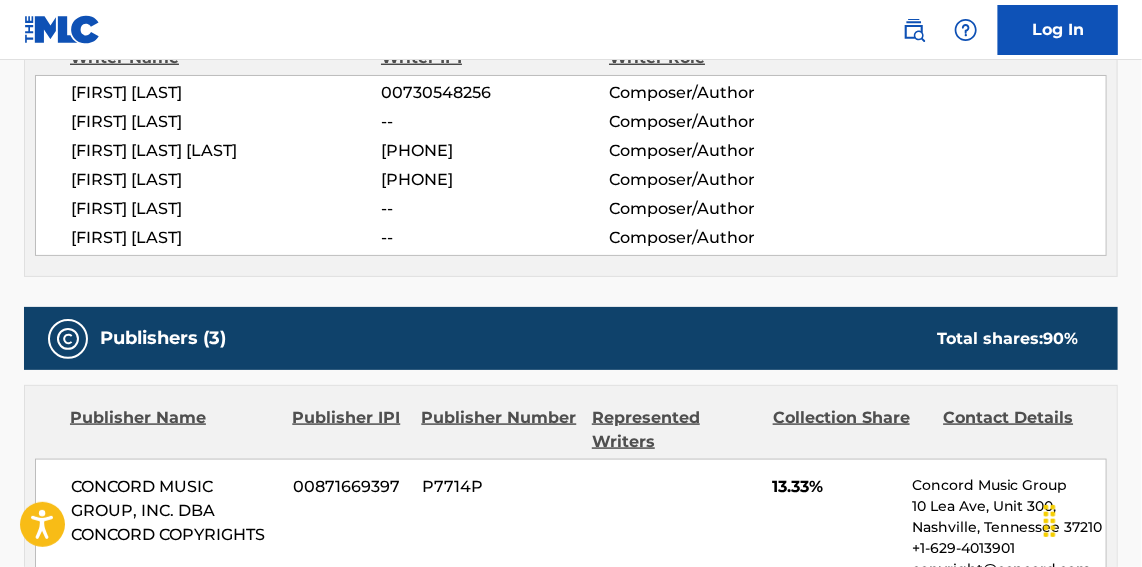 click on "[FIRST] [LAST]" at bounding box center (226, 209) 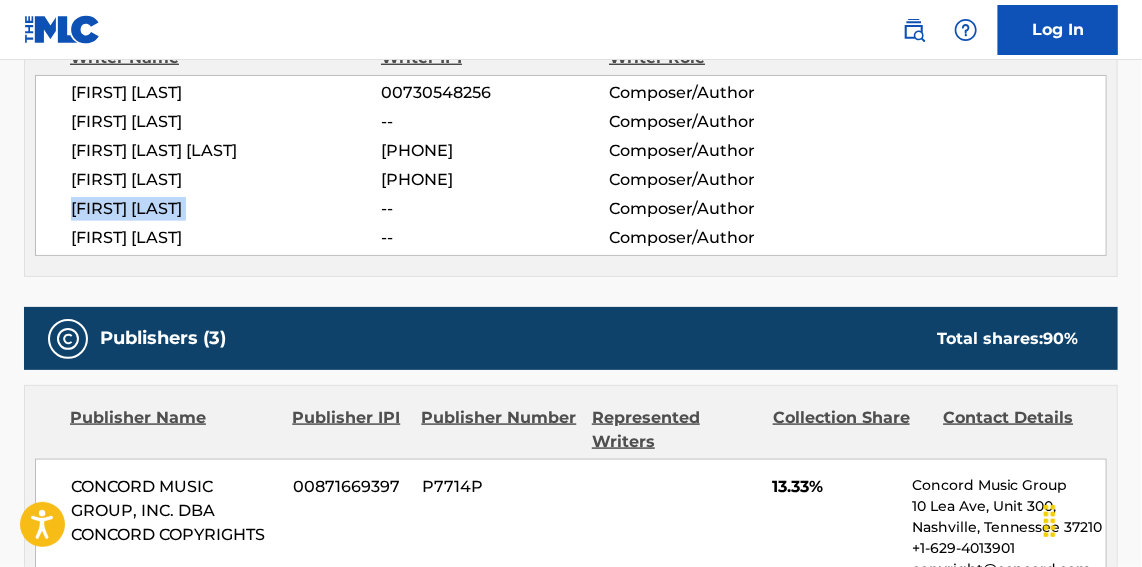 click on "[FIRST] [LAST]" at bounding box center [226, 209] 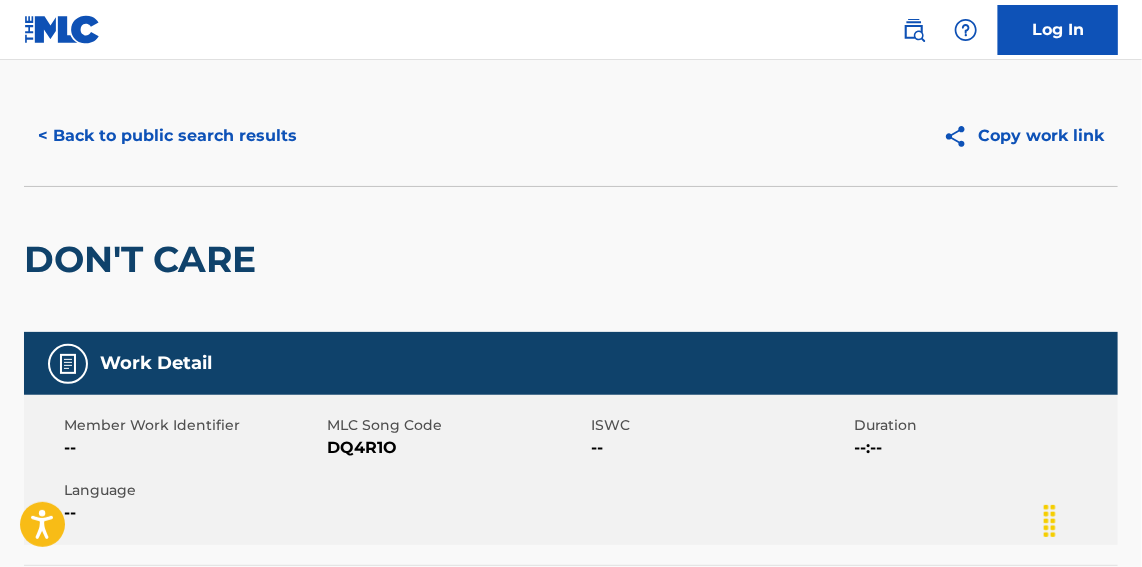 scroll, scrollTop: 0, scrollLeft: 0, axis: both 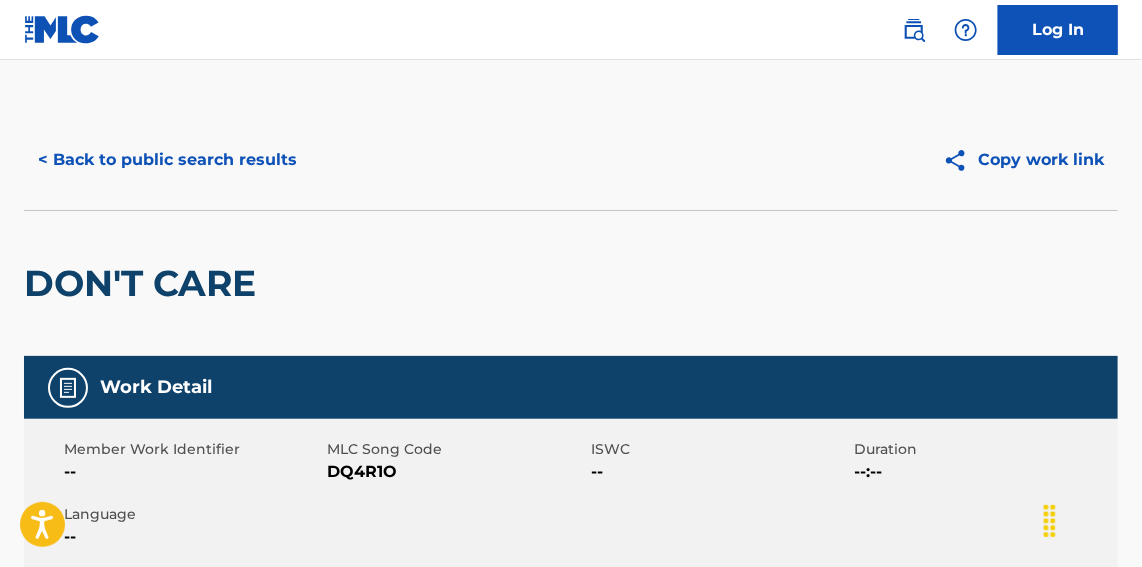 click on "< Back to public search results" at bounding box center (167, 160) 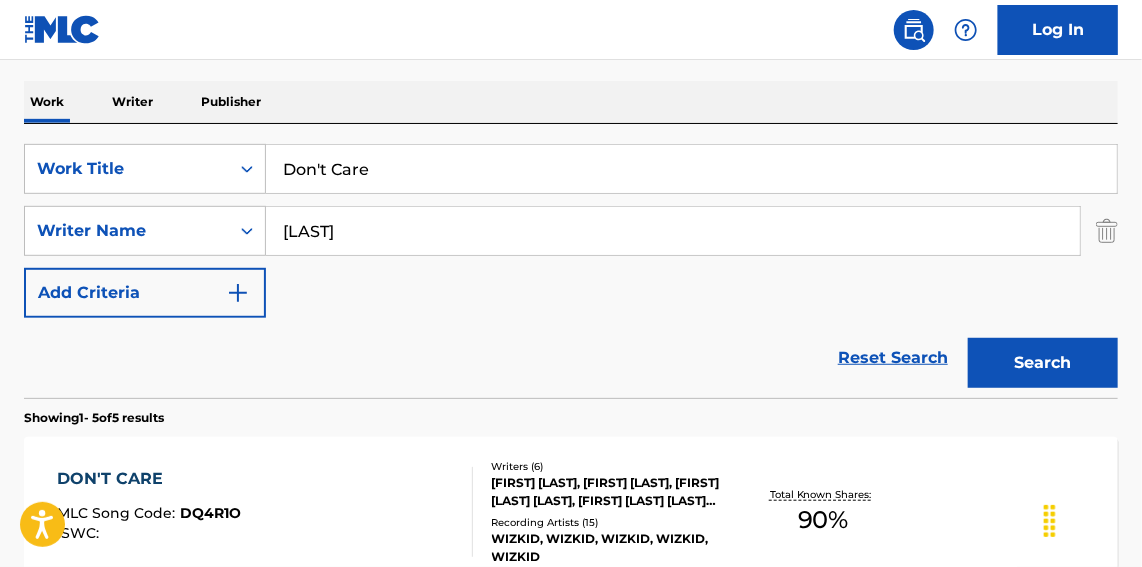scroll, scrollTop: 283, scrollLeft: 0, axis: vertical 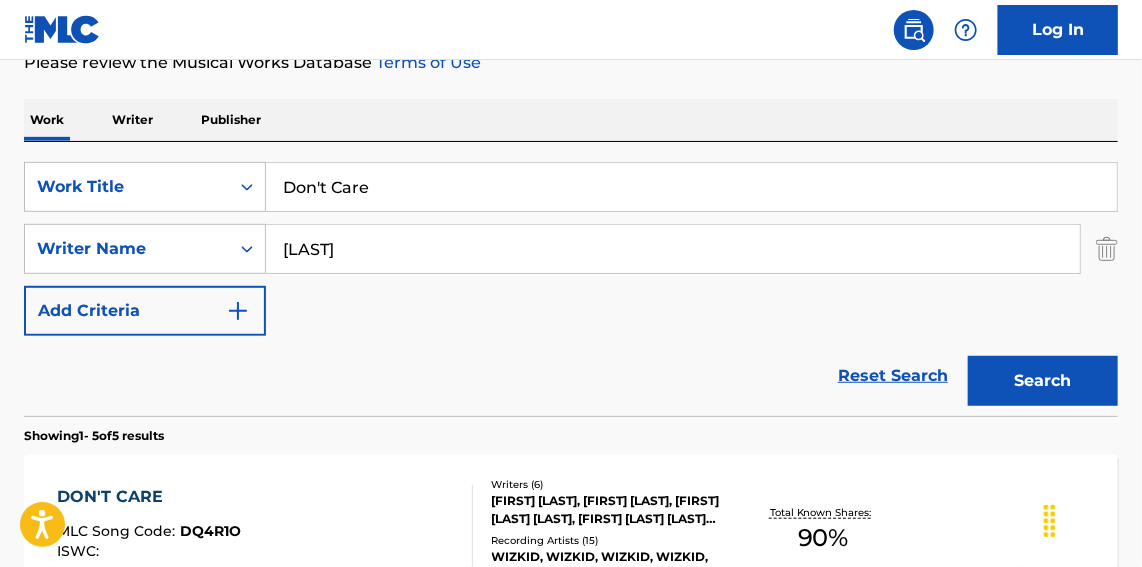 drag, startPoint x: 418, startPoint y: 171, endPoint x: 130, endPoint y: 144, distance: 289.26285 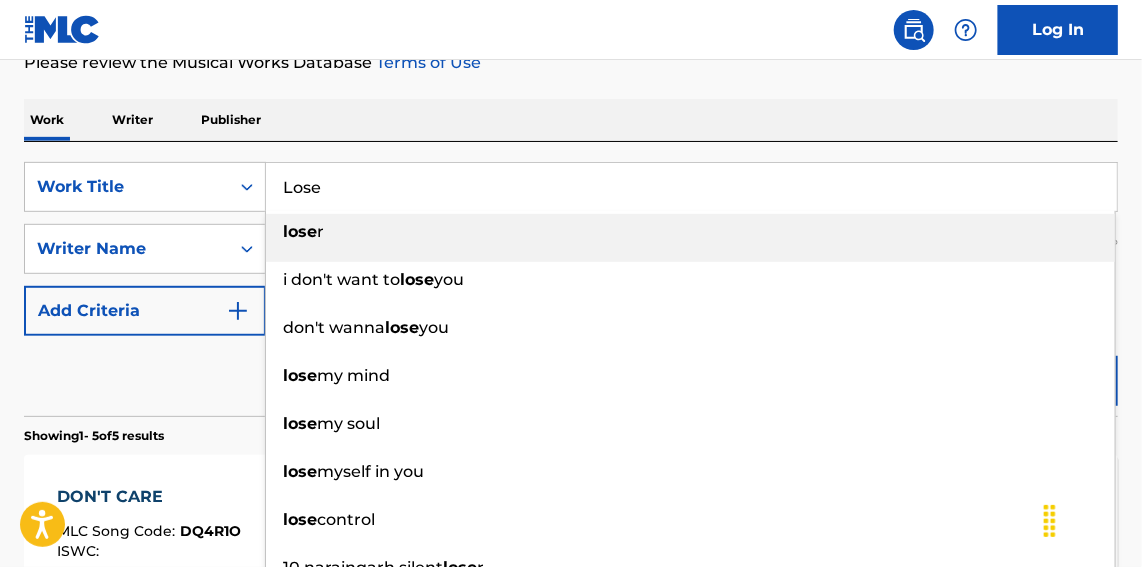 type on "Lose" 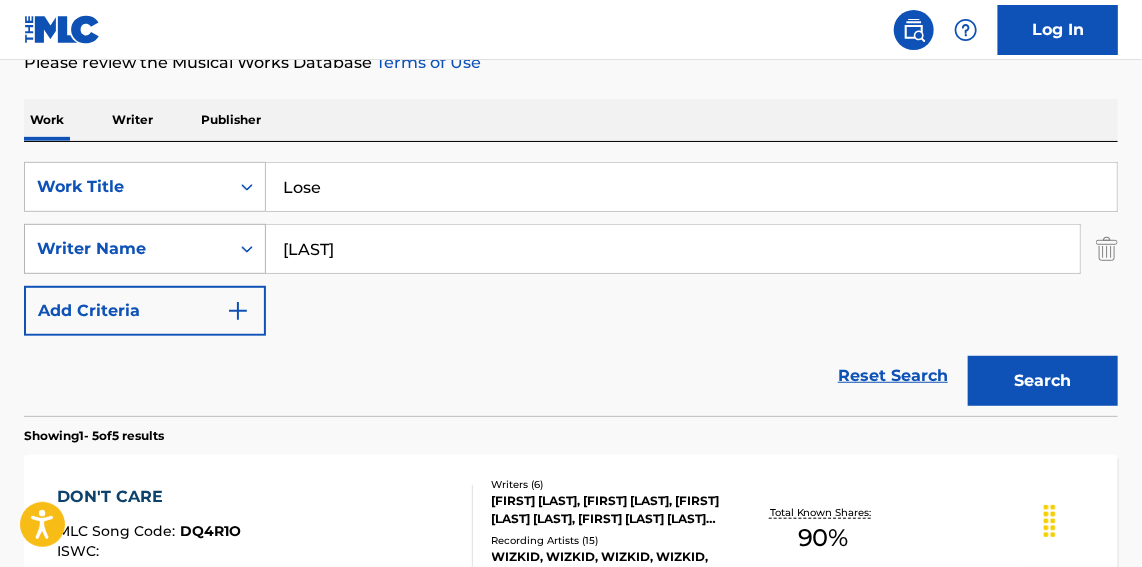 paste on "[FIRST] [LAST]" 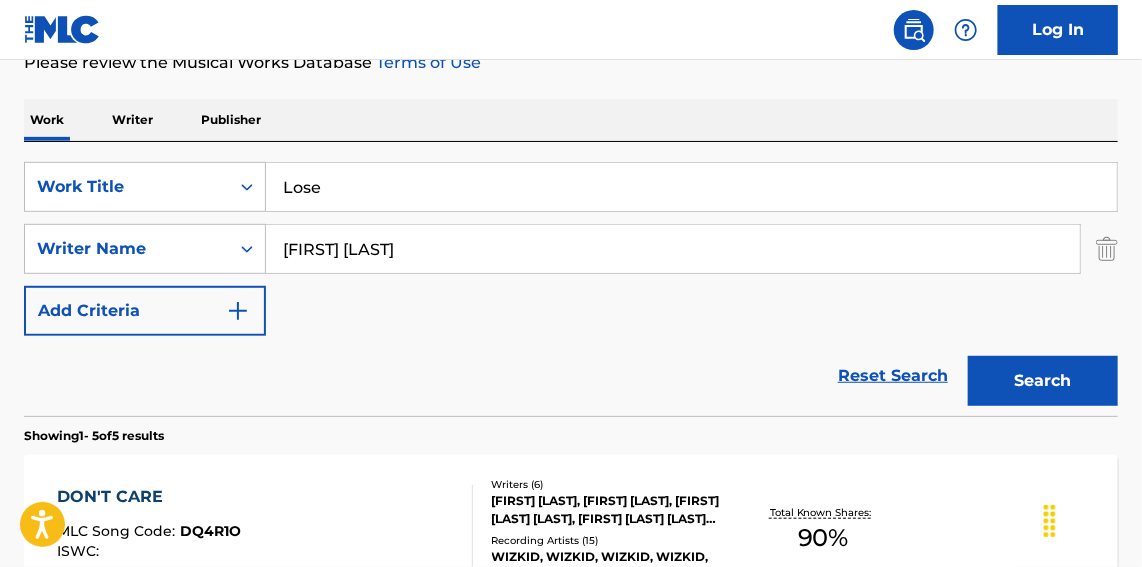type on "[FIRST] [LAST]" 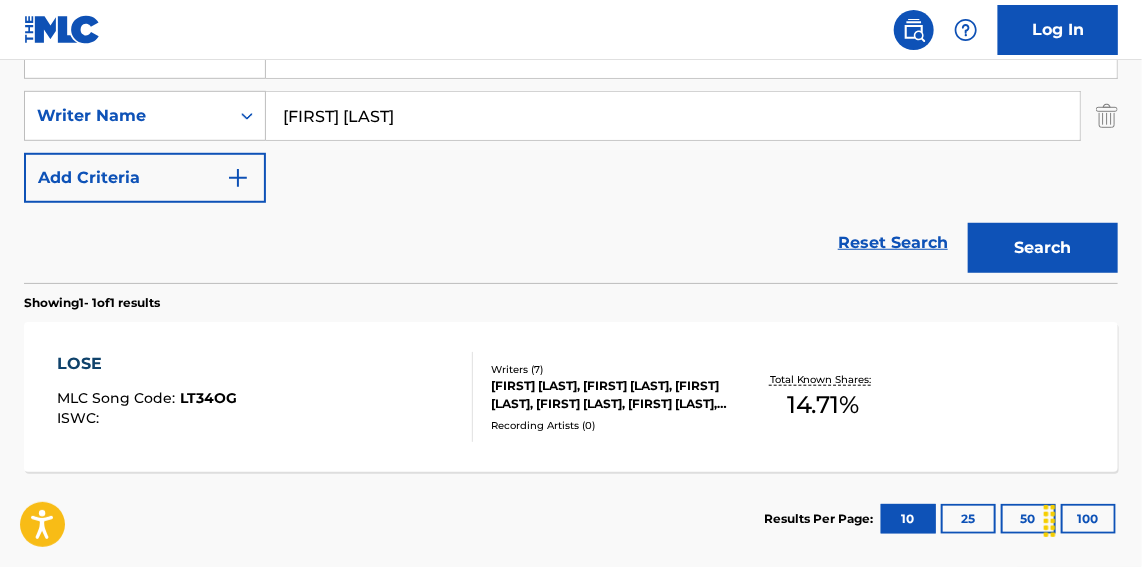 scroll, scrollTop: 435, scrollLeft: 0, axis: vertical 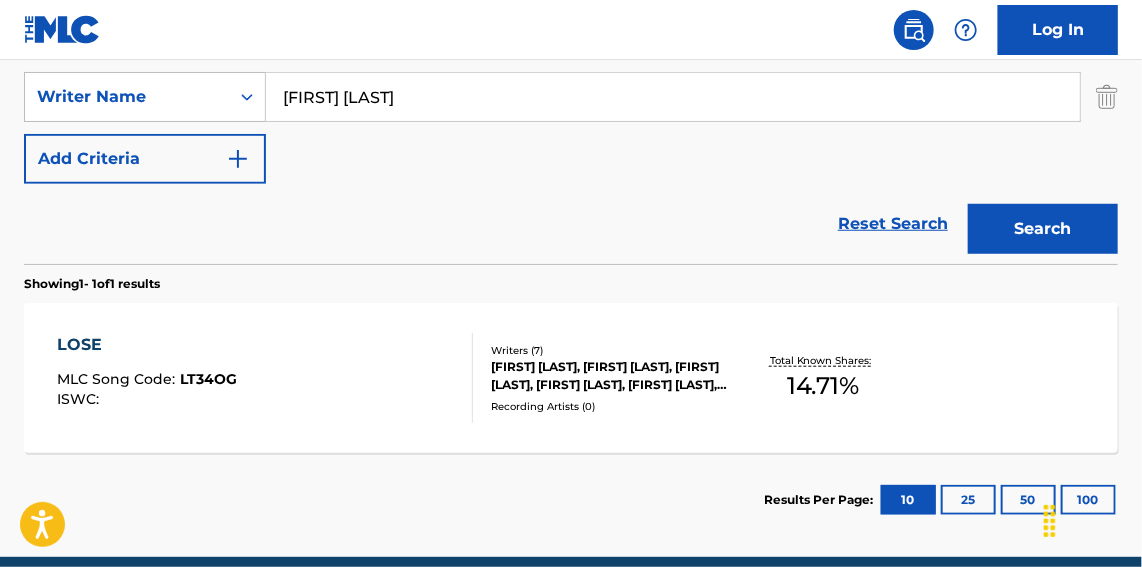 click on "LOSE MLC Song Code : LT34OG ISWC : Writers ( 7 ) [FIRST] [LAST], [FIRST] [LAST] [LAST], [FIRST] [LAST] [LAST], [FIRST] [LAST], [FIRST] [LAST], [FIRST] [LAST] [LAST], [FIRST] [LAST] Recording Artists ( 0 ) Total Known Shares: 14.71 %" at bounding box center (571, 373) 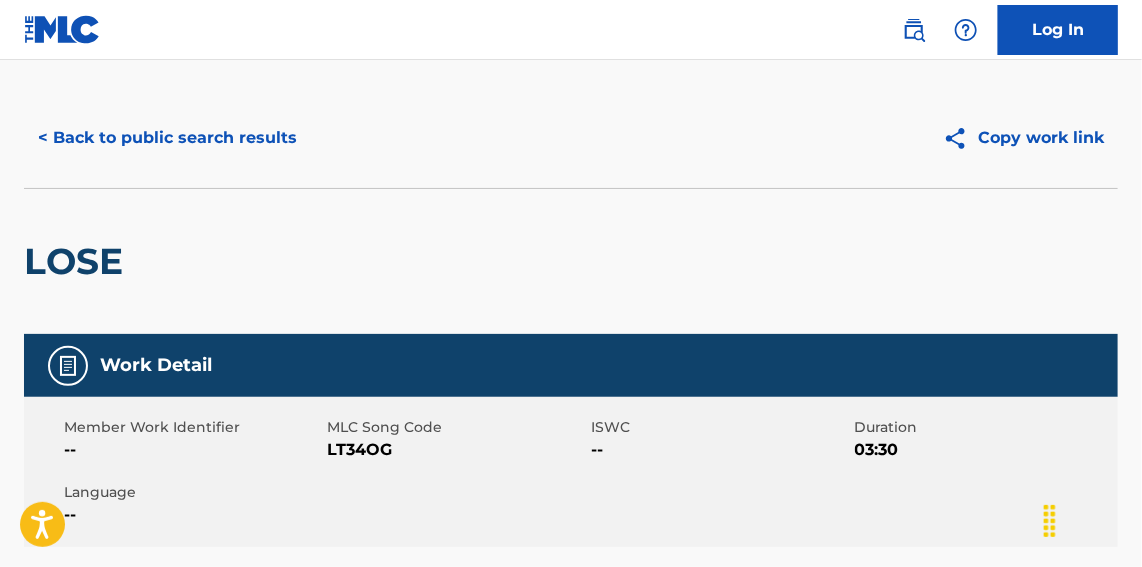 scroll, scrollTop: 0, scrollLeft: 0, axis: both 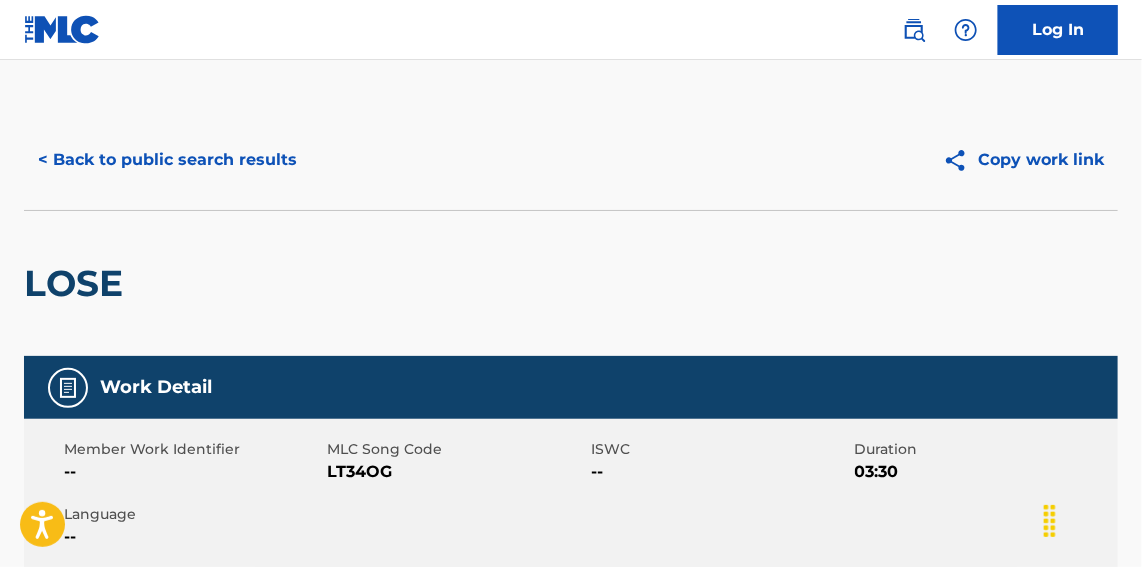 click on "< Back to public search results" at bounding box center [167, 160] 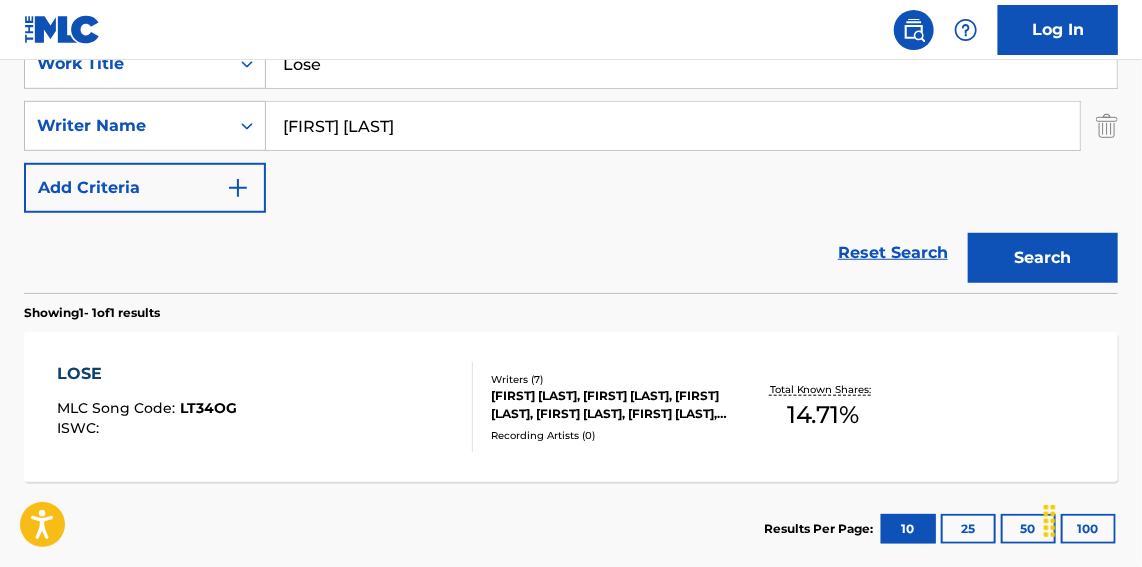 scroll, scrollTop: 0, scrollLeft: 0, axis: both 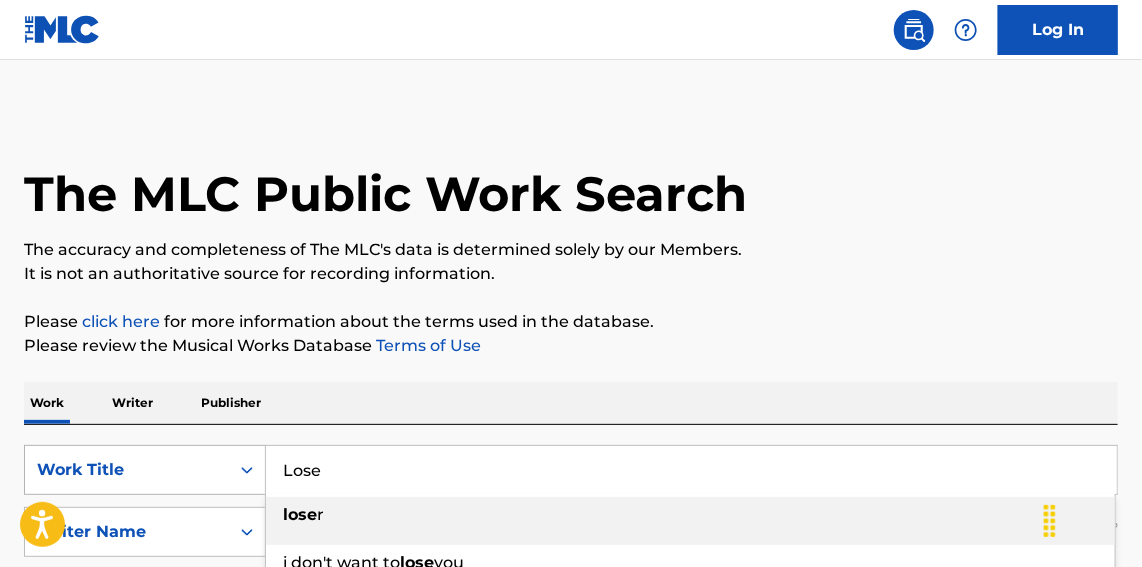 paste on "Pray" 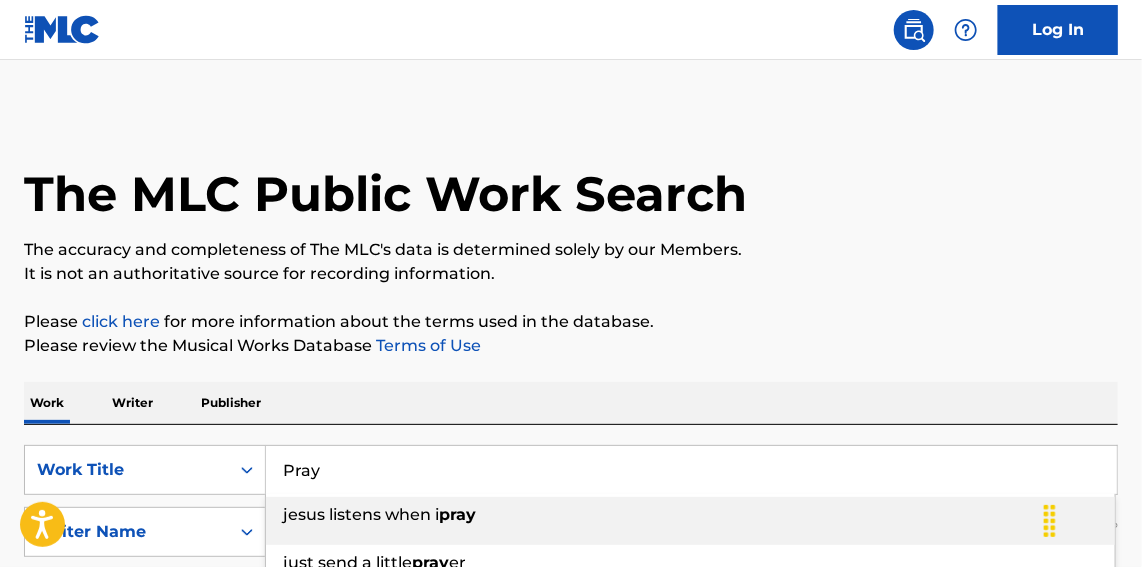 type on "Pray" 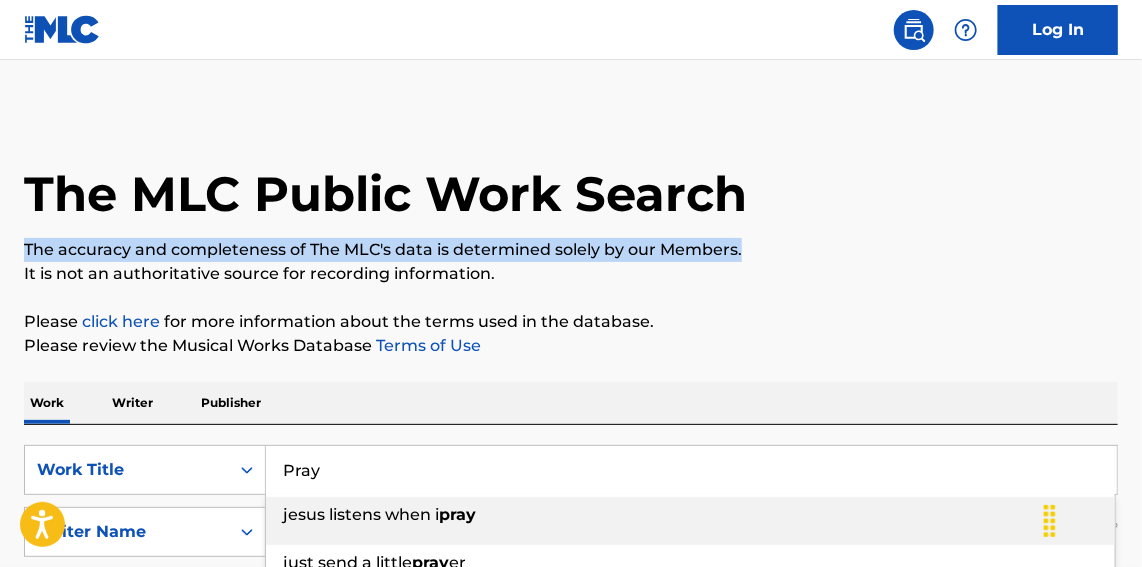 click on "The MLC Public Work Search The accuracy and completeness of The MLC's data is determined solely by our Members. It is not an authoritative source for recording information. Please   click here   for more information about the terms used in the database. Please review the Musical Works Database   Terms of Use Work Writer Publisher SearchWithCriteria0ae91e54-dfbb-4f3e-9804-629bd5c81c24 Work Title Prayjesus listens when i  pray just send a little  pray er just  pray pisk- pray er to mary mourners  pray er holy father (the lords  pray er) morning  pray er dreamer's  pray er sister ruby's house of  pray er outback  pray er SearchWithCriteriaac5d77de-922e-4425-9d23-74e04a7839fb Writer Name [FIRST] [LAST] Add Criteria Reset Search Search Showing  1  -   1  of  1   results   LOSE MLC Song Code : LT34OG ISWC : Writers ( 7 ) [FIRST] [LAST], [FIRST] [LAST], [FIRST] [LAST], [FIRST] [LAST], [FIRST] [LAST], [FIRST] [LAST], [FIRST] [LAST] Recording Artists ( 0 ) 14.71 % 10 25 50" at bounding box center [571, 546] 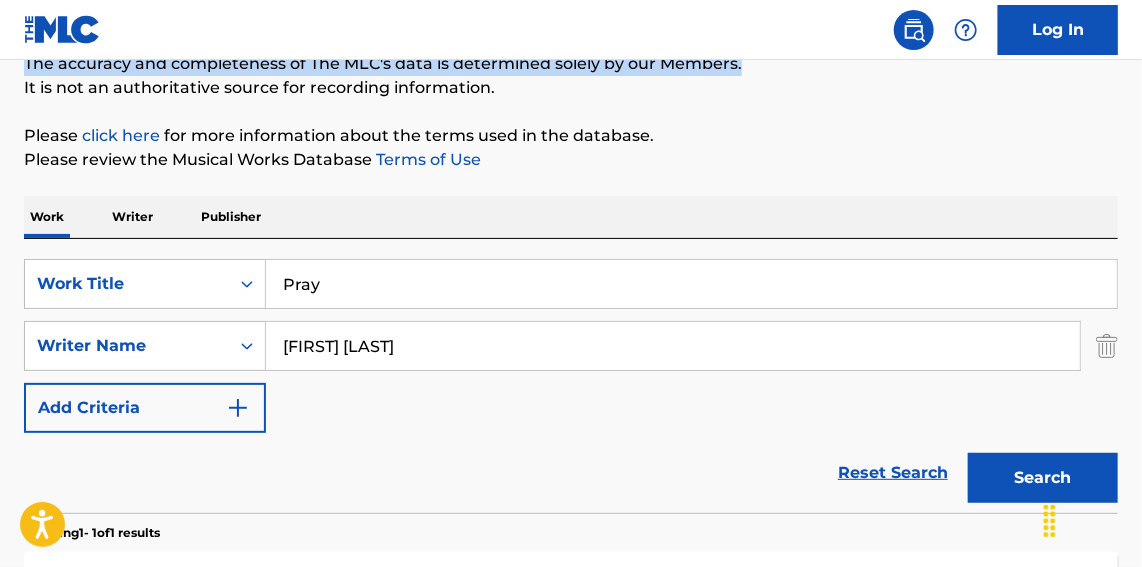 scroll, scrollTop: 303, scrollLeft: 0, axis: vertical 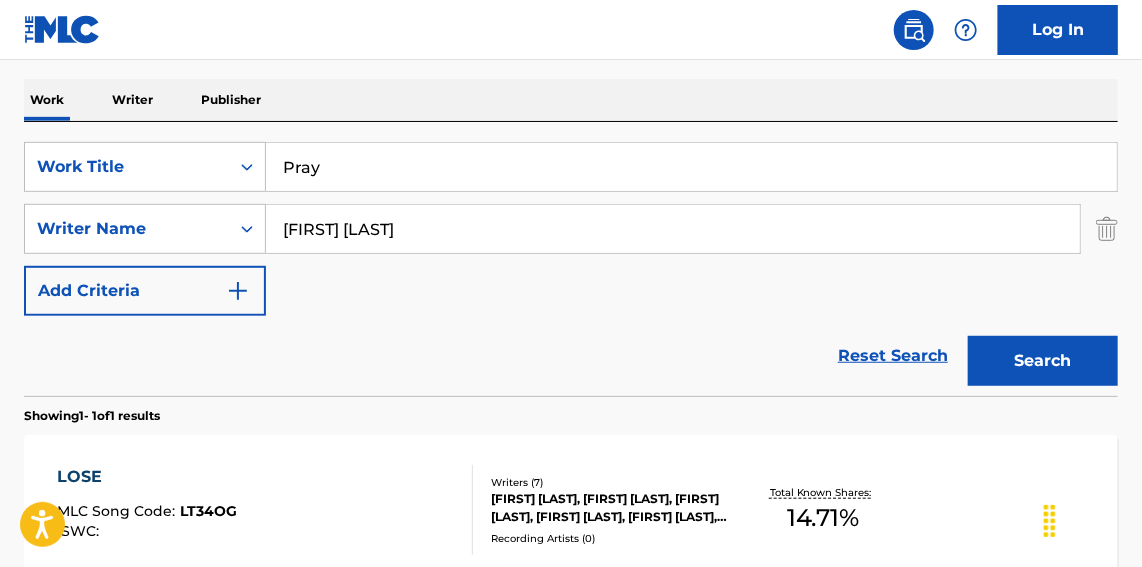click on "Search" at bounding box center (1038, 356) 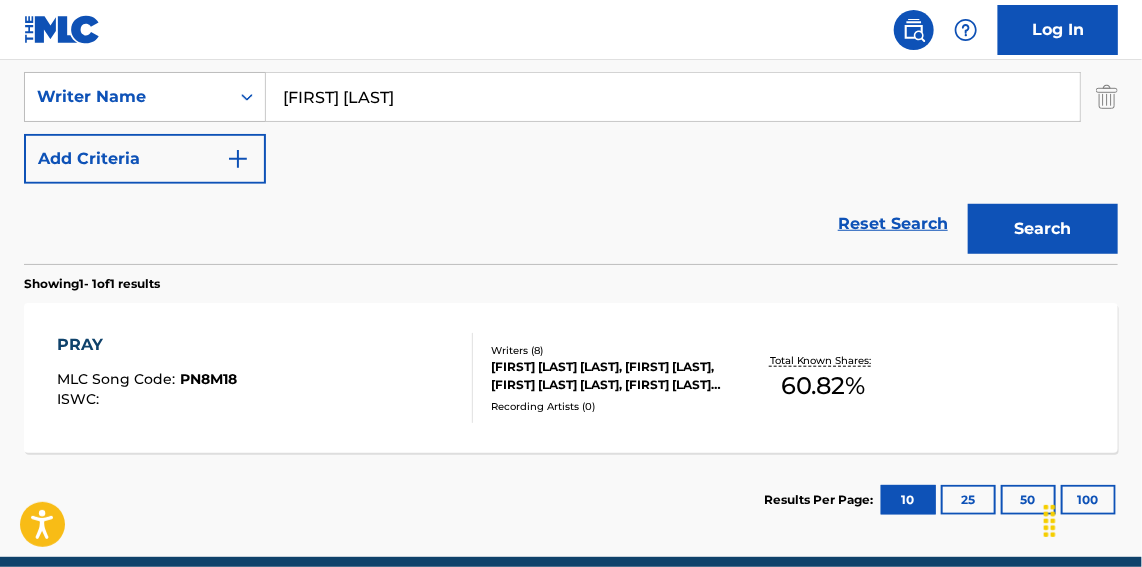 scroll, scrollTop: 454, scrollLeft: 0, axis: vertical 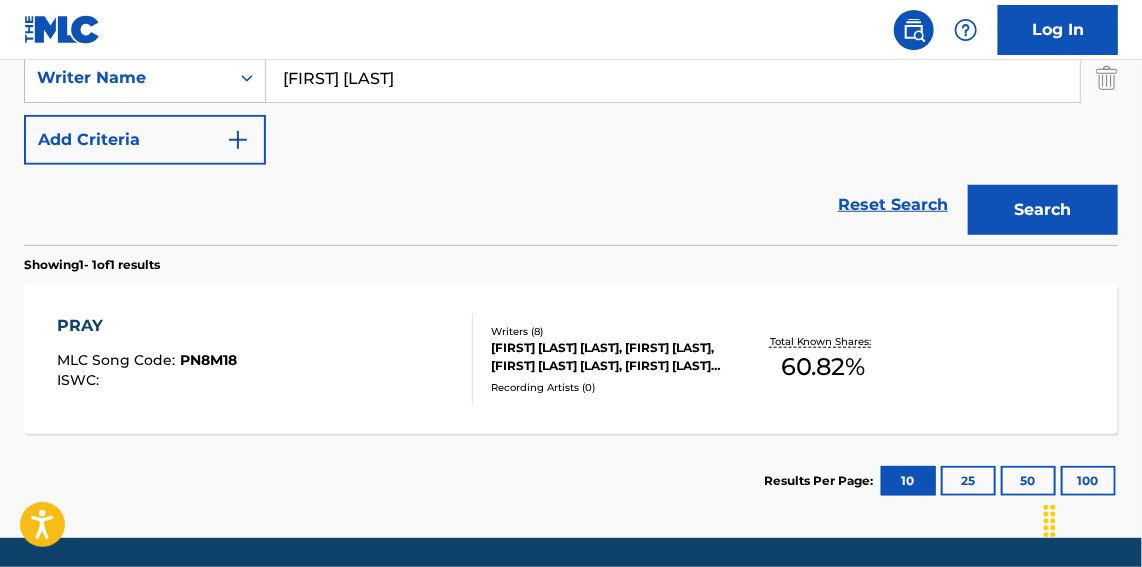 click on "PRAY MLC Song Code : PN8M18 ISWC :" at bounding box center (265, 359) 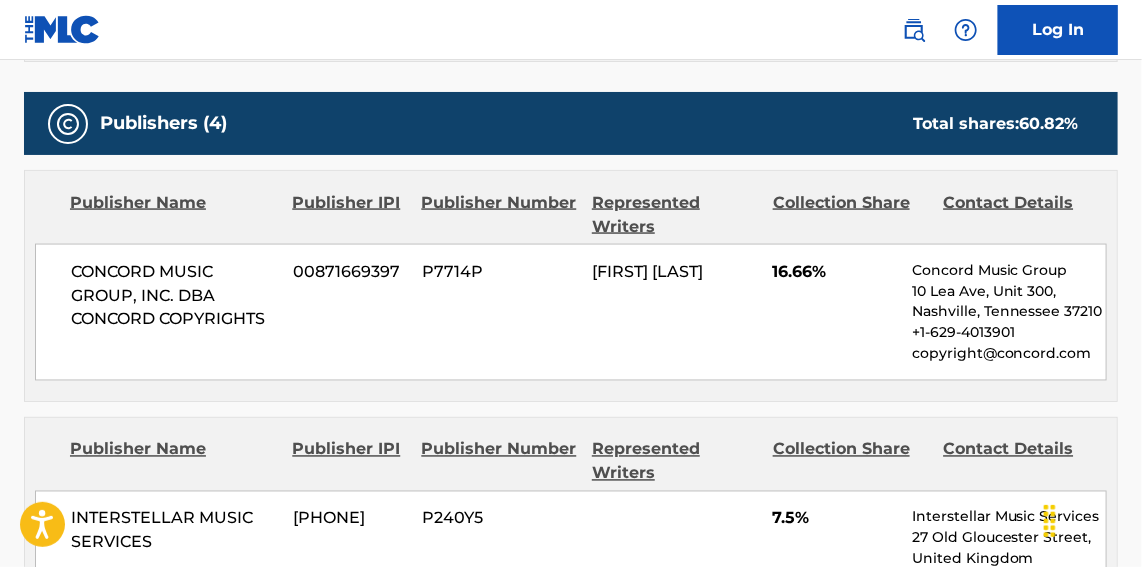 scroll, scrollTop: 1212, scrollLeft: 0, axis: vertical 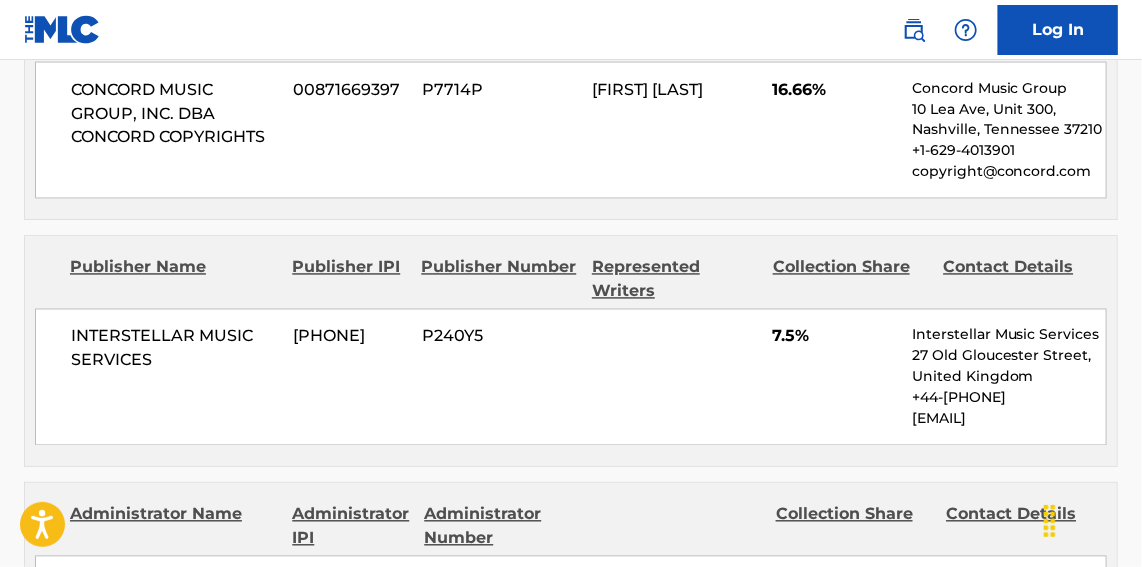 click on "Interstellar Music Services [PHONE] P240Y5 7.5% Interstellar Music Services 27 Old Gloucester Street, United Kingdom +[COUNTRY_CODE]-[PHONE] [EMAIL]" at bounding box center [571, 377] 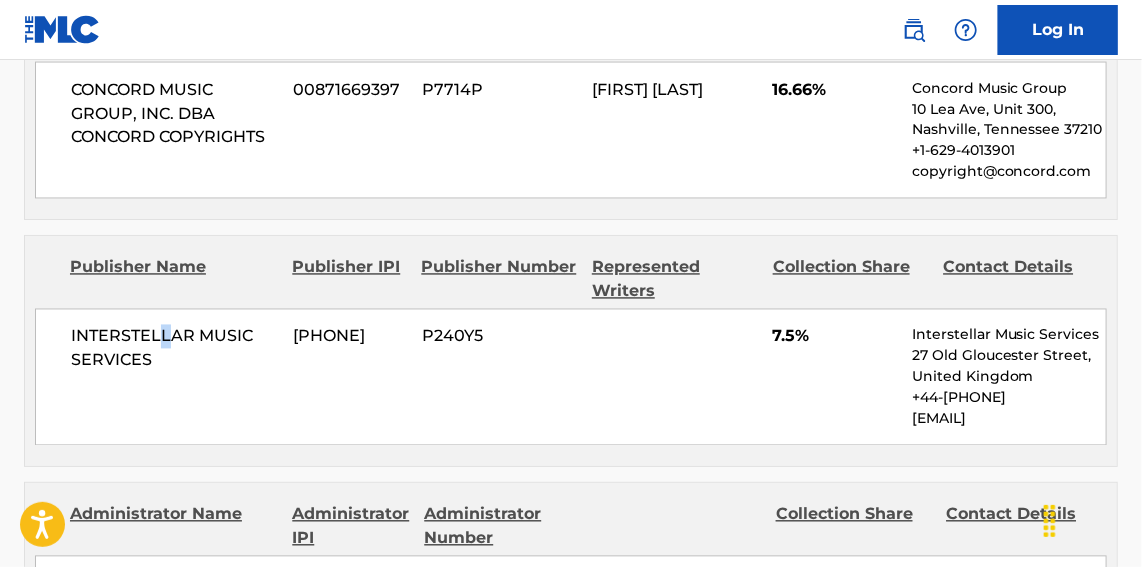 click on "INTERSTELLAR MUSIC SERVICES" at bounding box center [174, 349] 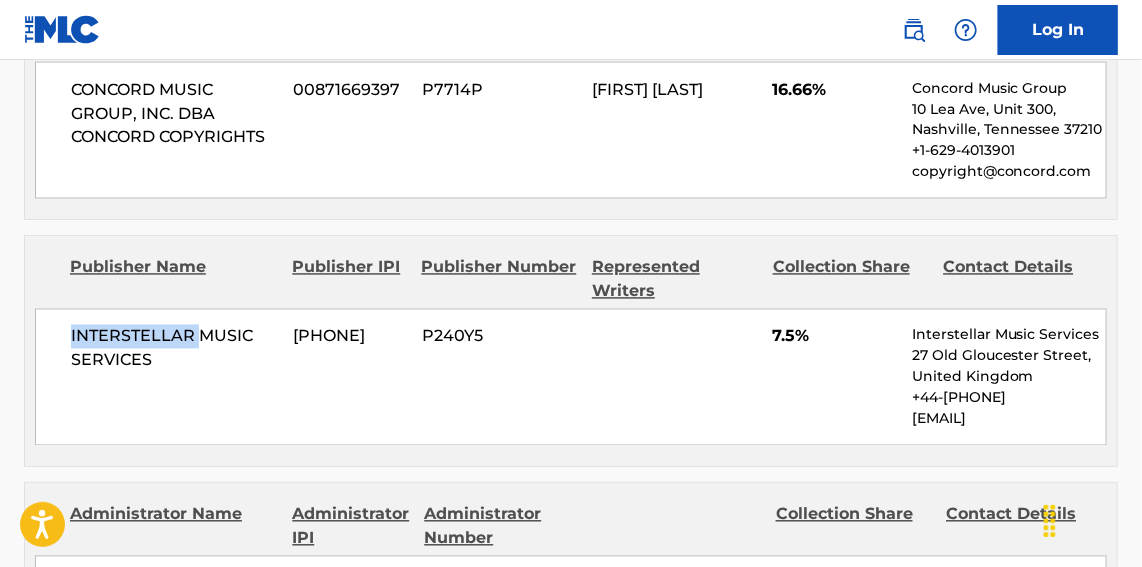 click on "INTERSTELLAR MUSIC SERVICES" at bounding box center [174, 349] 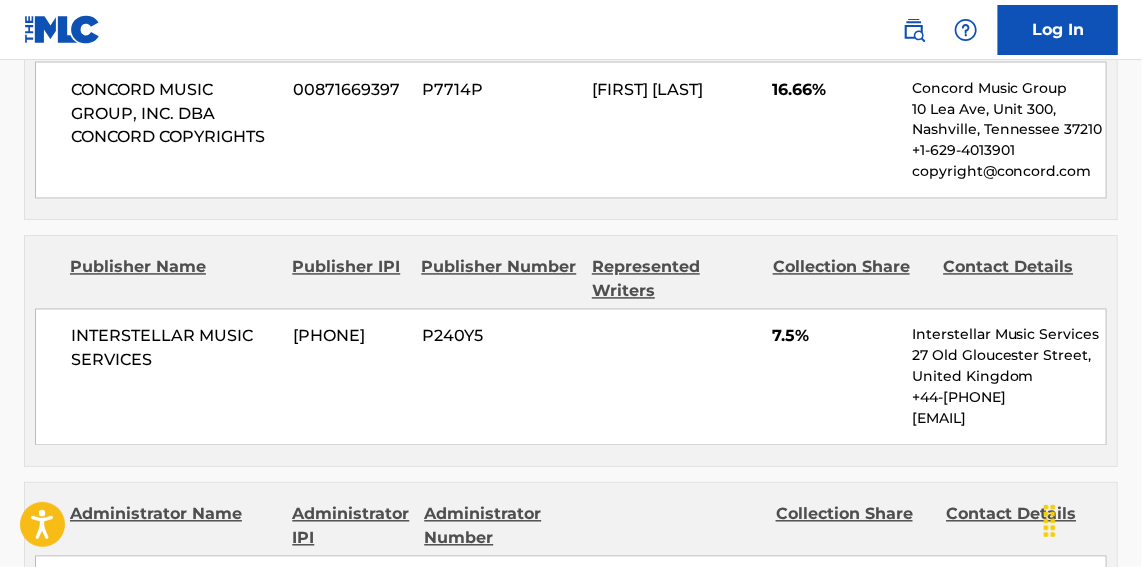 click on "[EMAIL]" at bounding box center (1009, 419) 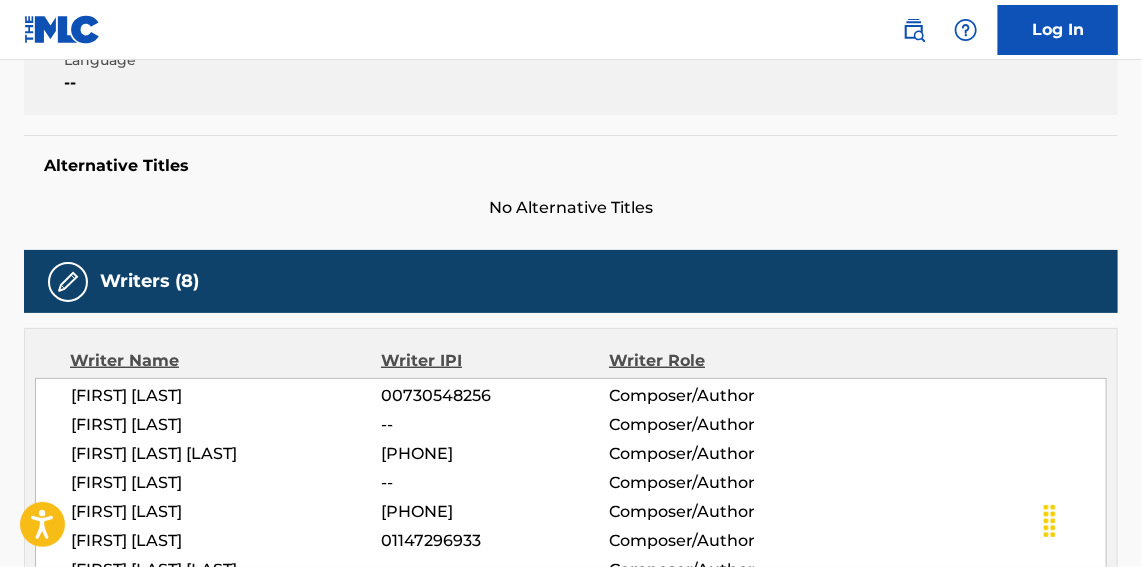 scroll, scrollTop: 757, scrollLeft: 0, axis: vertical 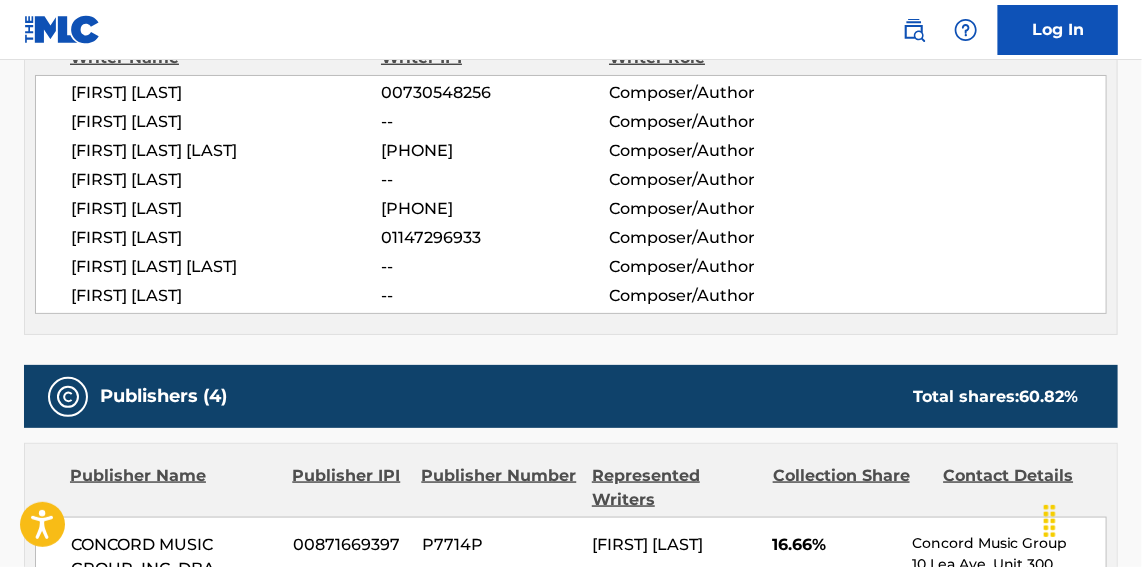 click on "[FIRST] [LAST]" at bounding box center (226, 209) 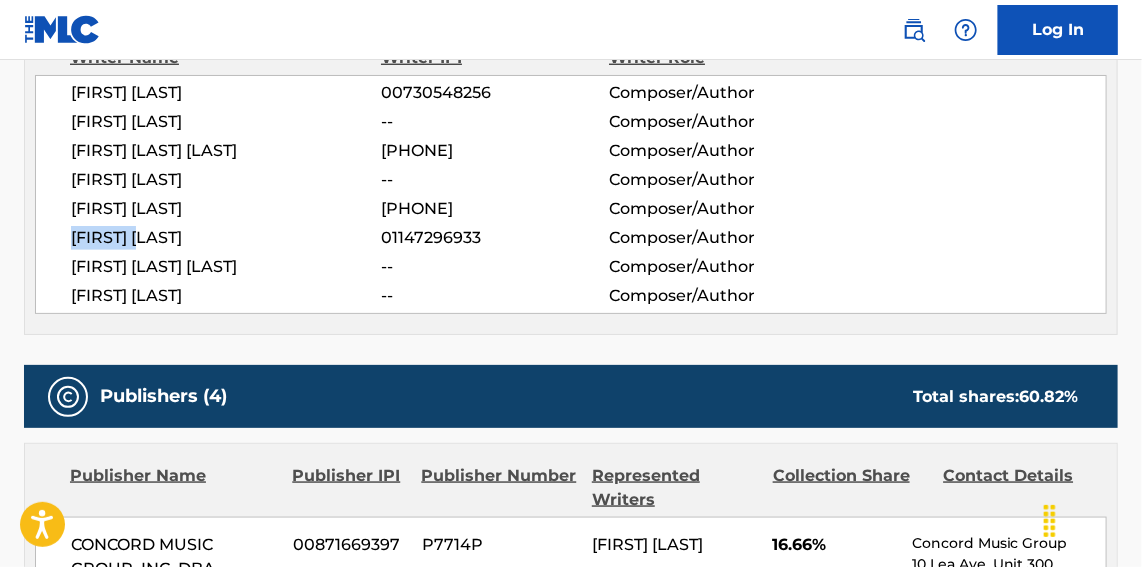 click on "[FIRST] [LAST]" at bounding box center (226, 238) 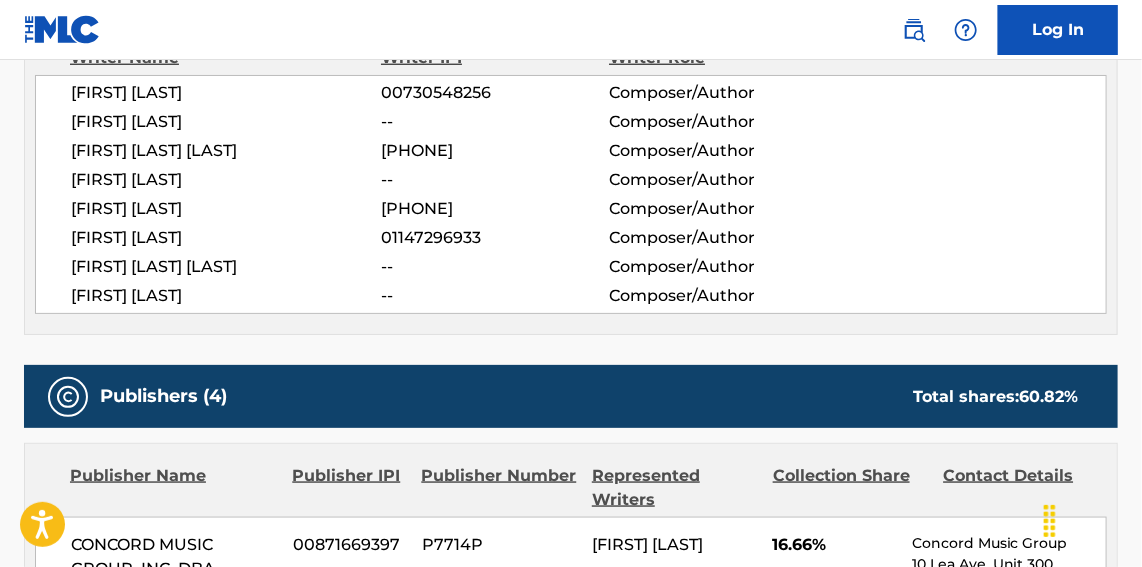 drag, startPoint x: 453, startPoint y: 303, endPoint x: 212, endPoint y: 256, distance: 245.54022 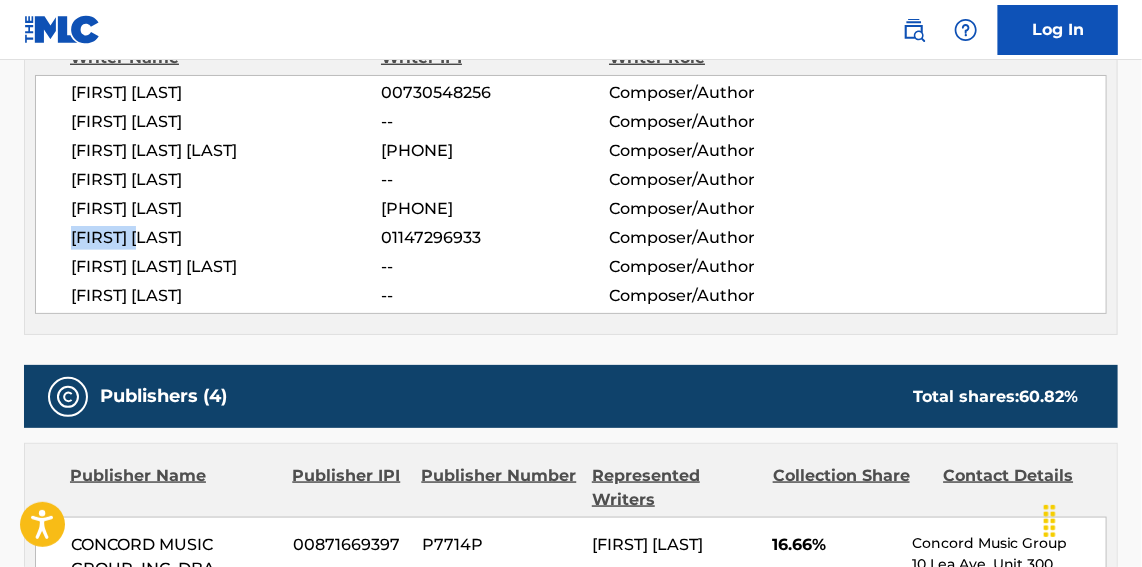 click on "[FIRST] [LAST]" at bounding box center [226, 238] 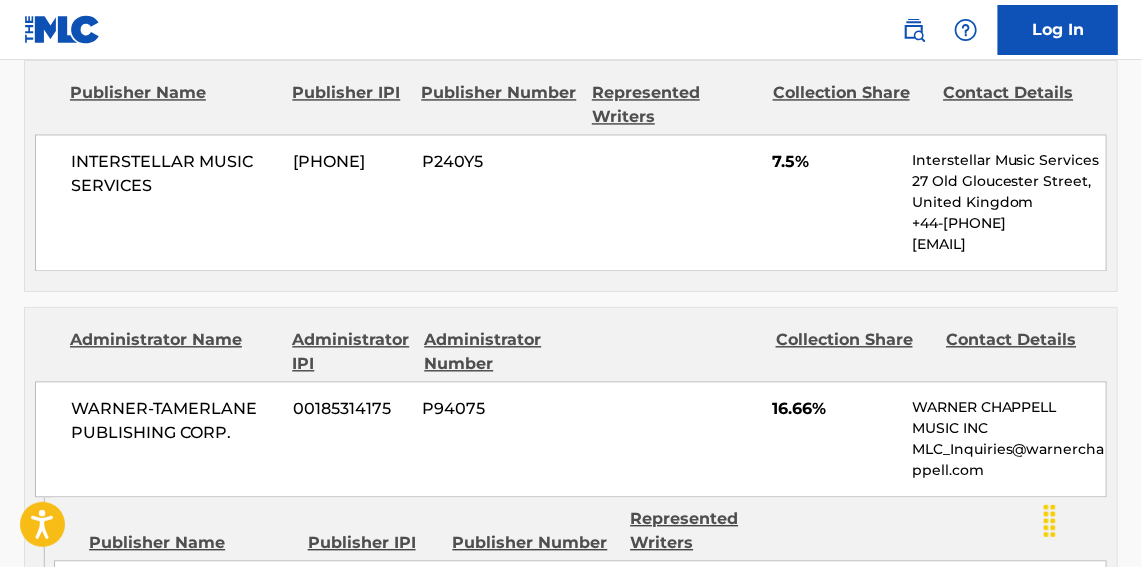 scroll, scrollTop: 1363, scrollLeft: 0, axis: vertical 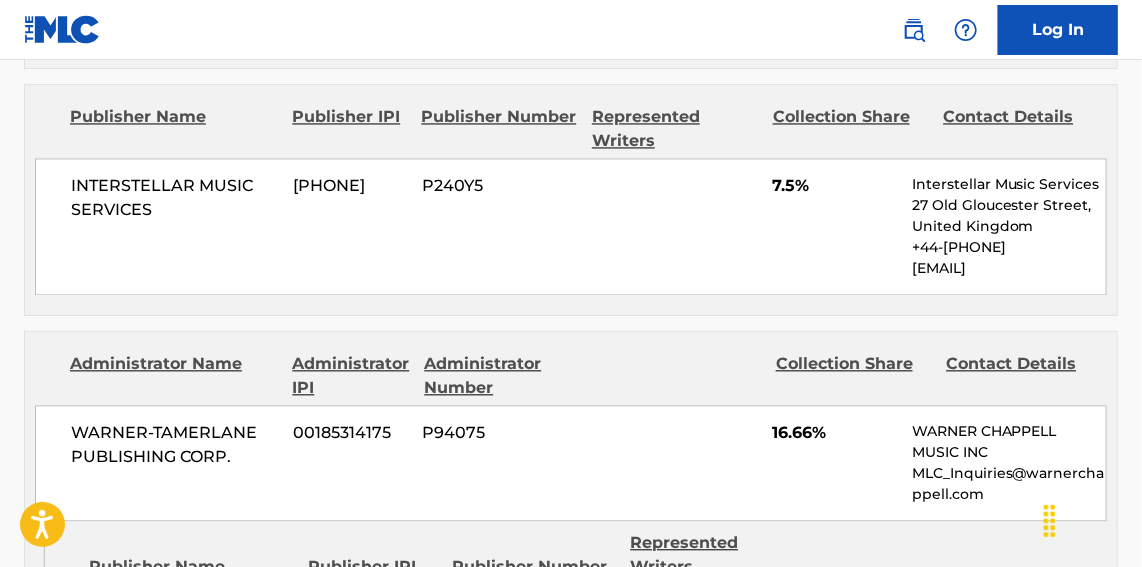 drag, startPoint x: 936, startPoint y: 336, endPoint x: 904, endPoint y: 317, distance: 37.215588 